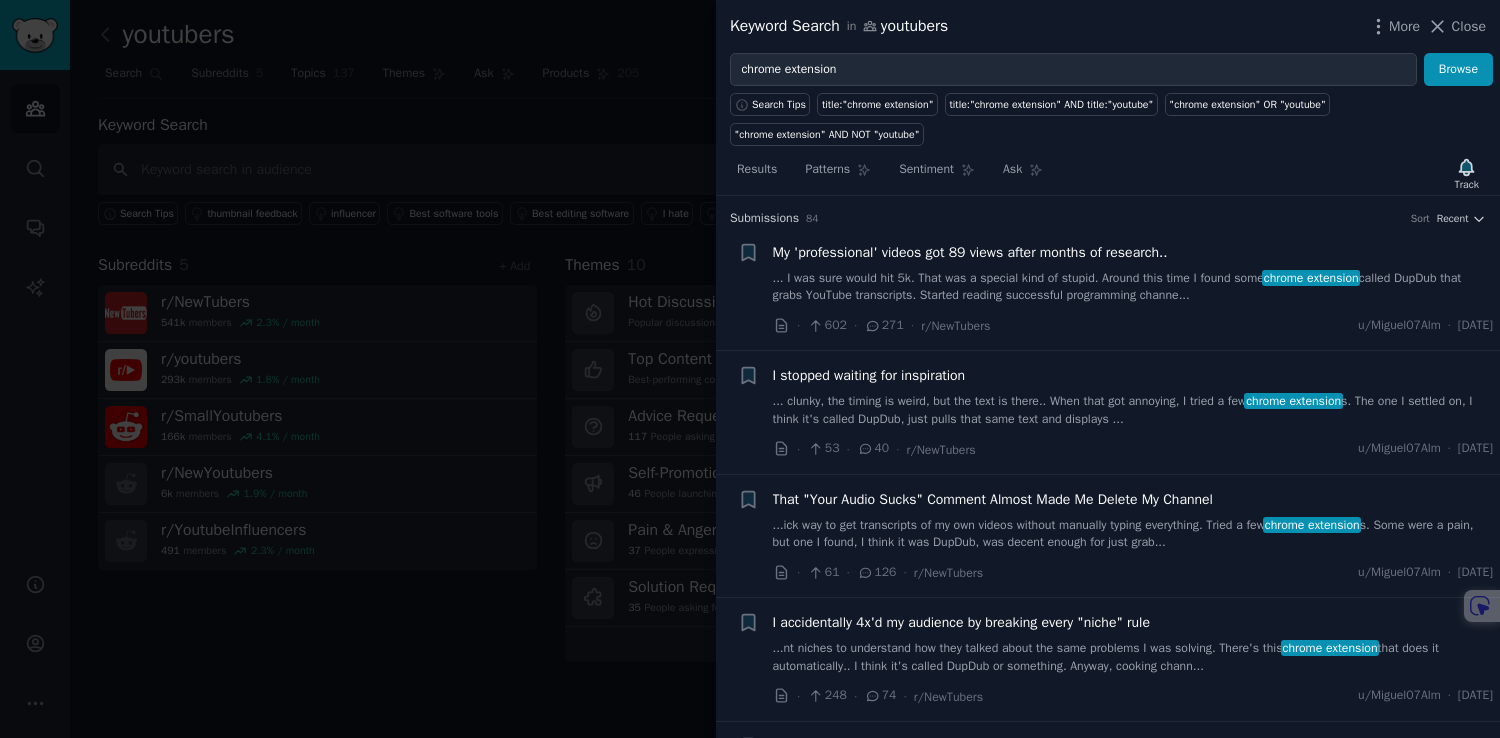 scroll, scrollTop: 0, scrollLeft: 0, axis: both 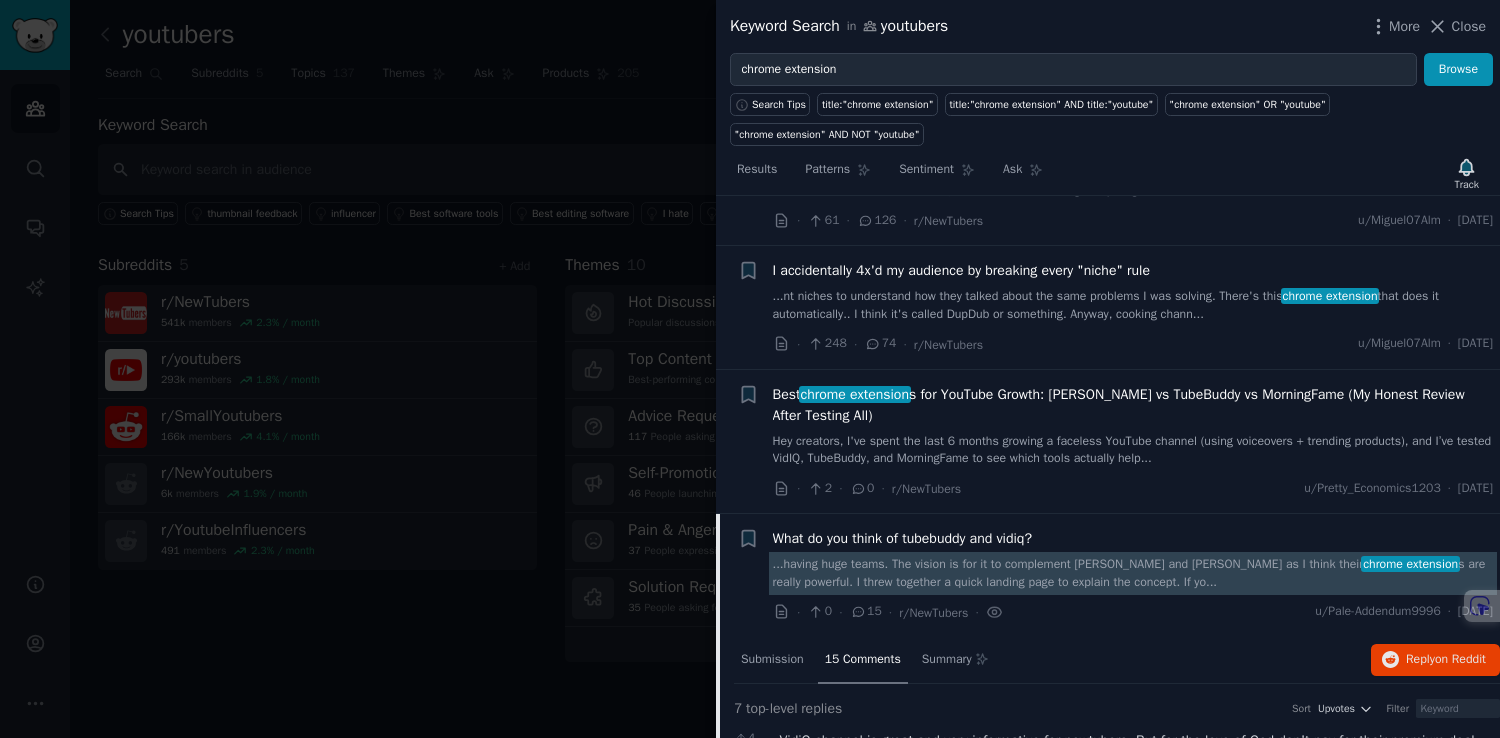 click on "...having huge teams. The vision is for it to complement  TubeBuddy and [PERSON_NAME] as I think their  chrome extension s are really powerful.
I threw together a quick landing page to explain the concept. If yo..." at bounding box center [1133, 573] 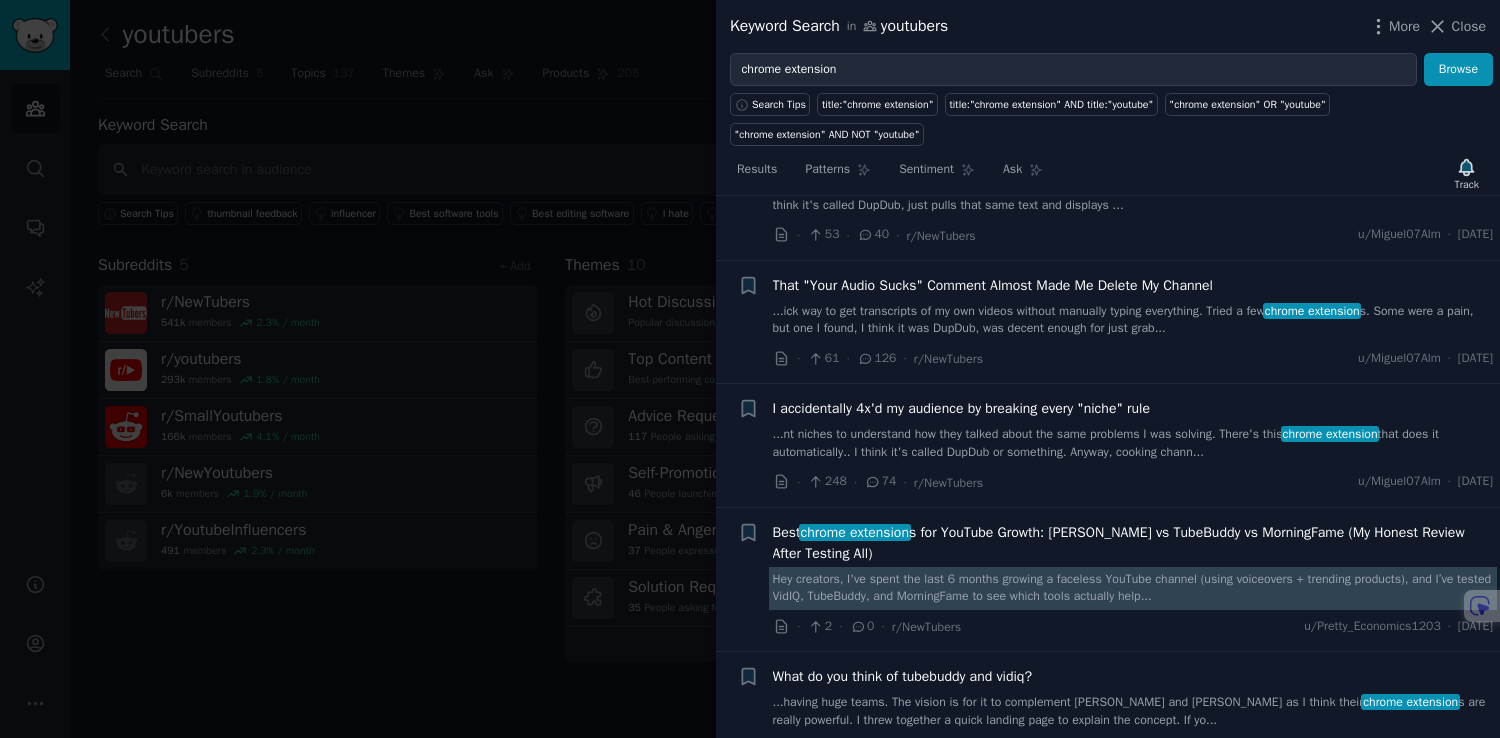 scroll, scrollTop: 180, scrollLeft: 0, axis: vertical 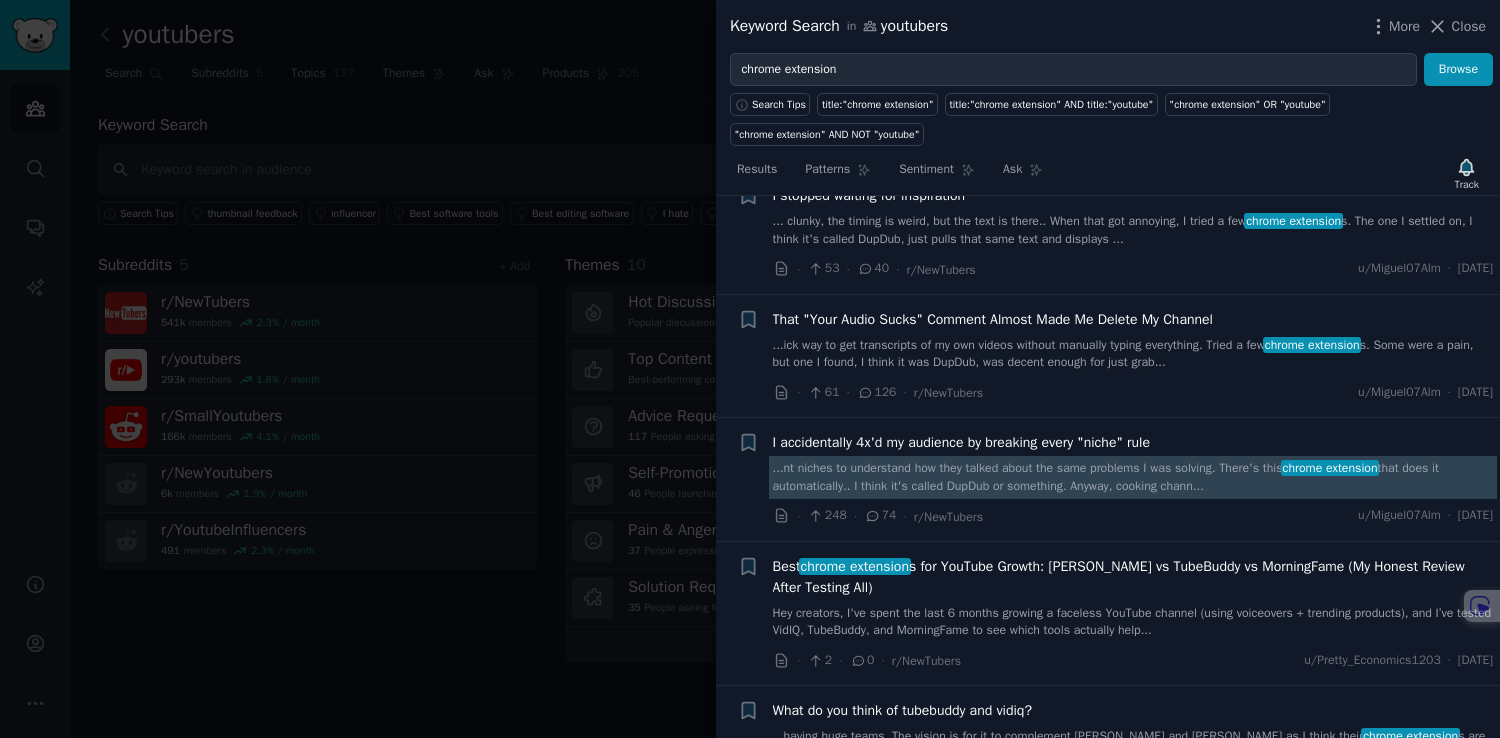 click on "...nt niches to understand how they talked about the same problems I was solving. There's this  chrome extension  that does it automatically.. I think it's called DupDub or something. Anyway, cooking chann..." at bounding box center [1133, 477] 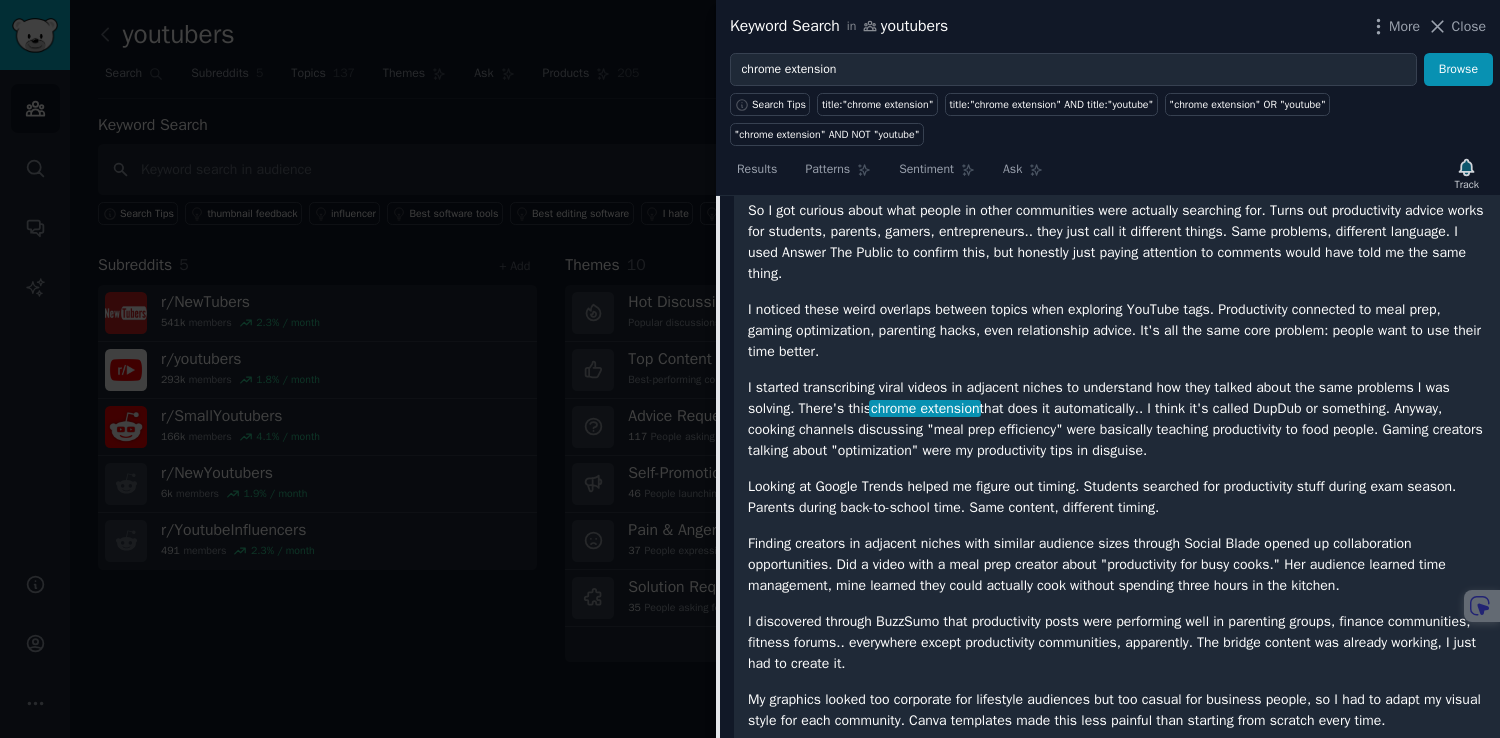 scroll, scrollTop: 965, scrollLeft: 0, axis: vertical 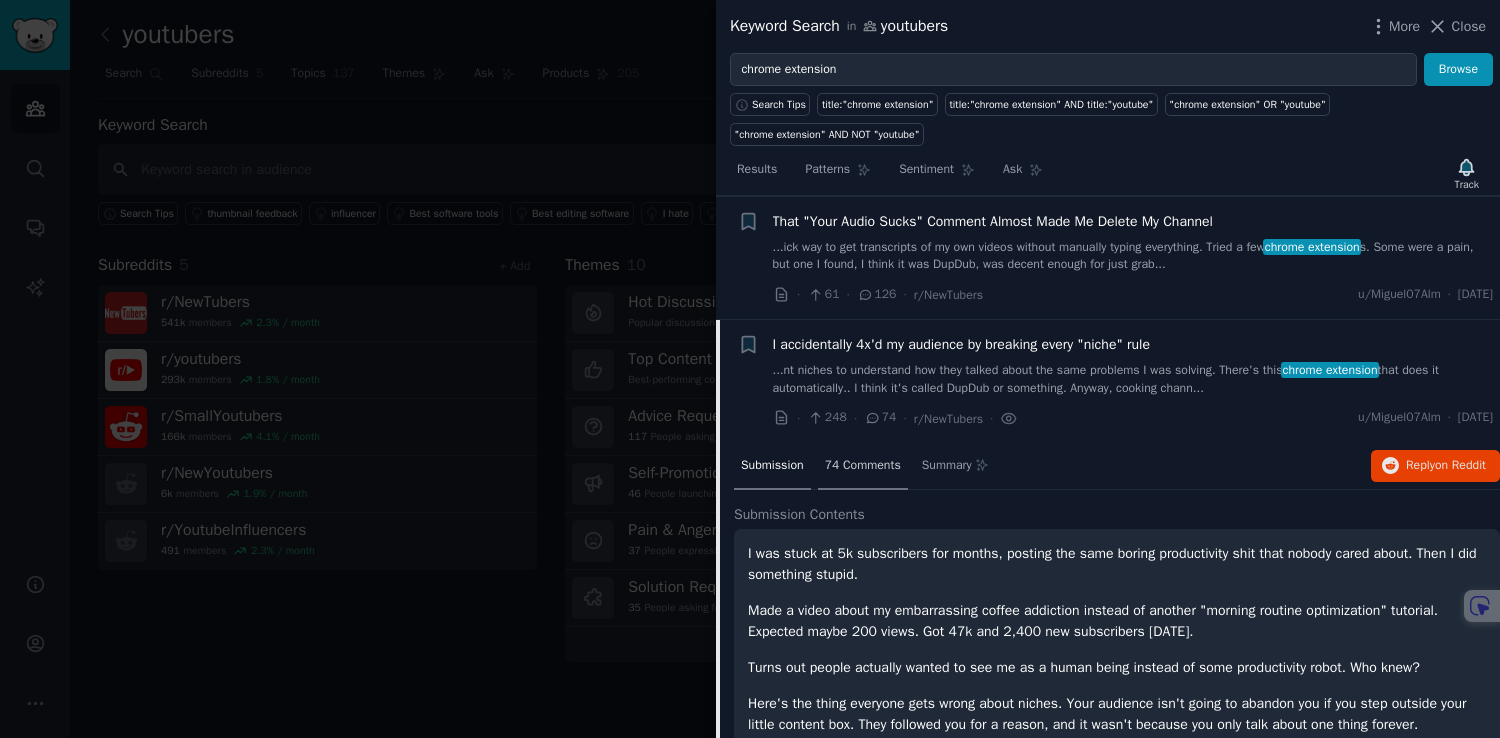 click on "74 Comments" at bounding box center (863, 467) 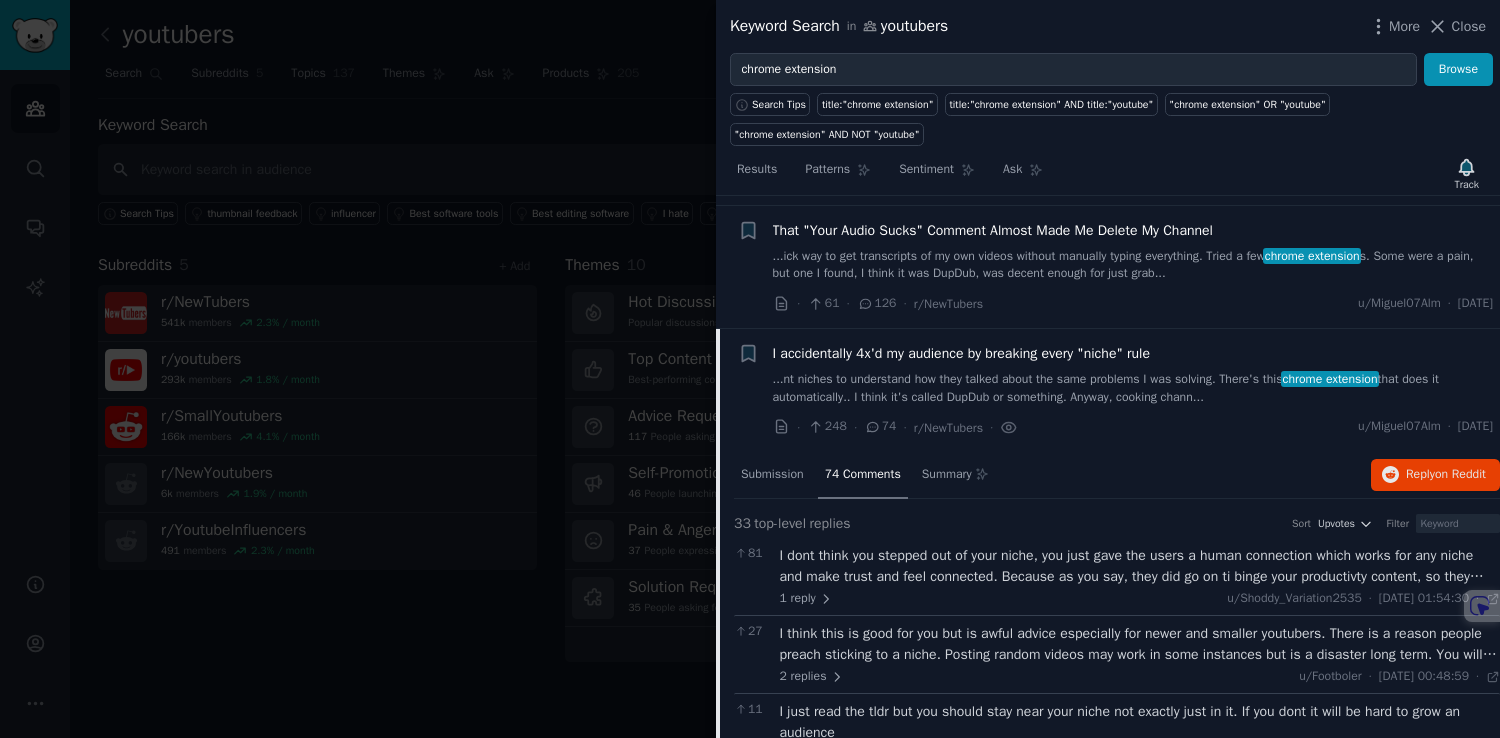 scroll, scrollTop: 266, scrollLeft: 0, axis: vertical 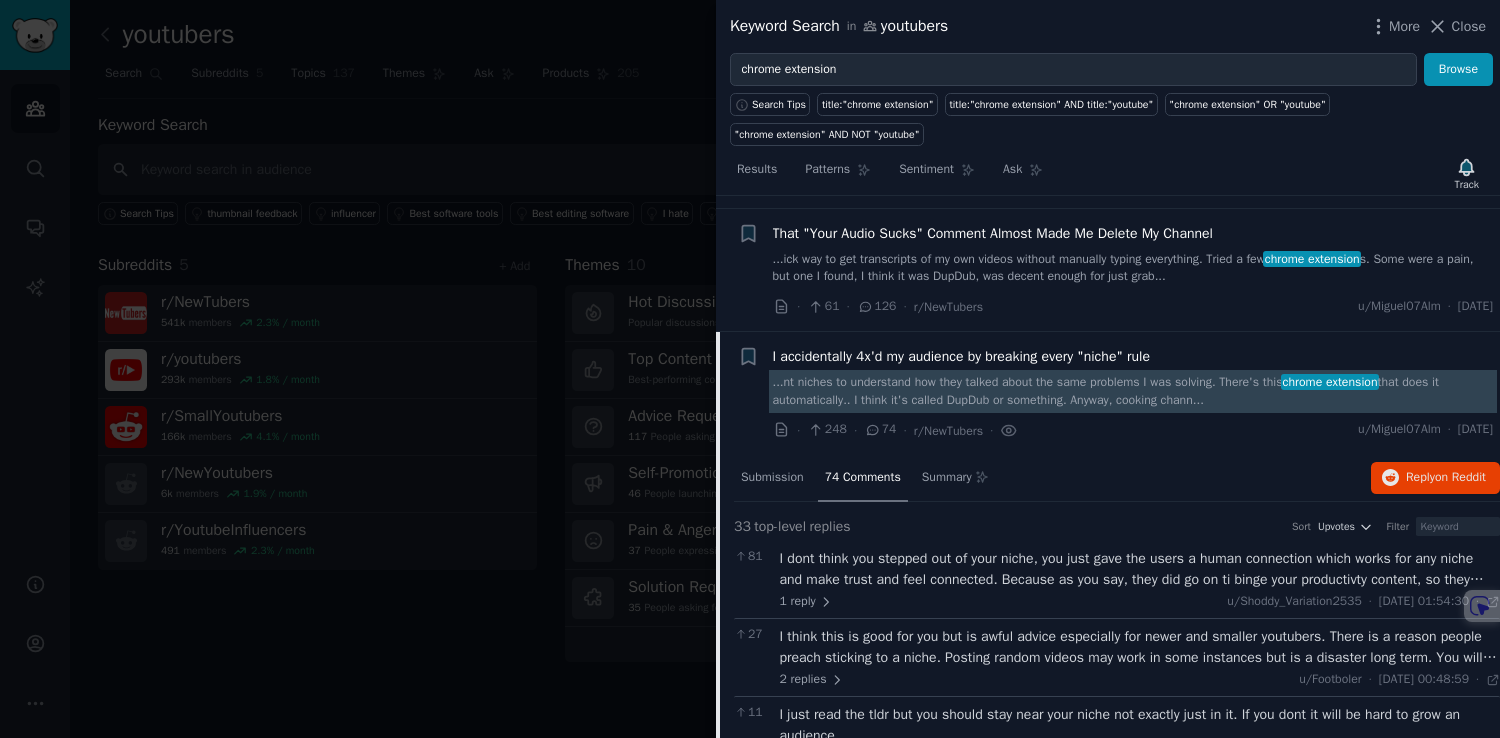 click on "...nt niches to understand how they talked about the same problems I was solving. There's this  chrome extension  that does it automatically.. I think it's called DupDub or something. Anyway, cooking chann..." at bounding box center [1133, 391] 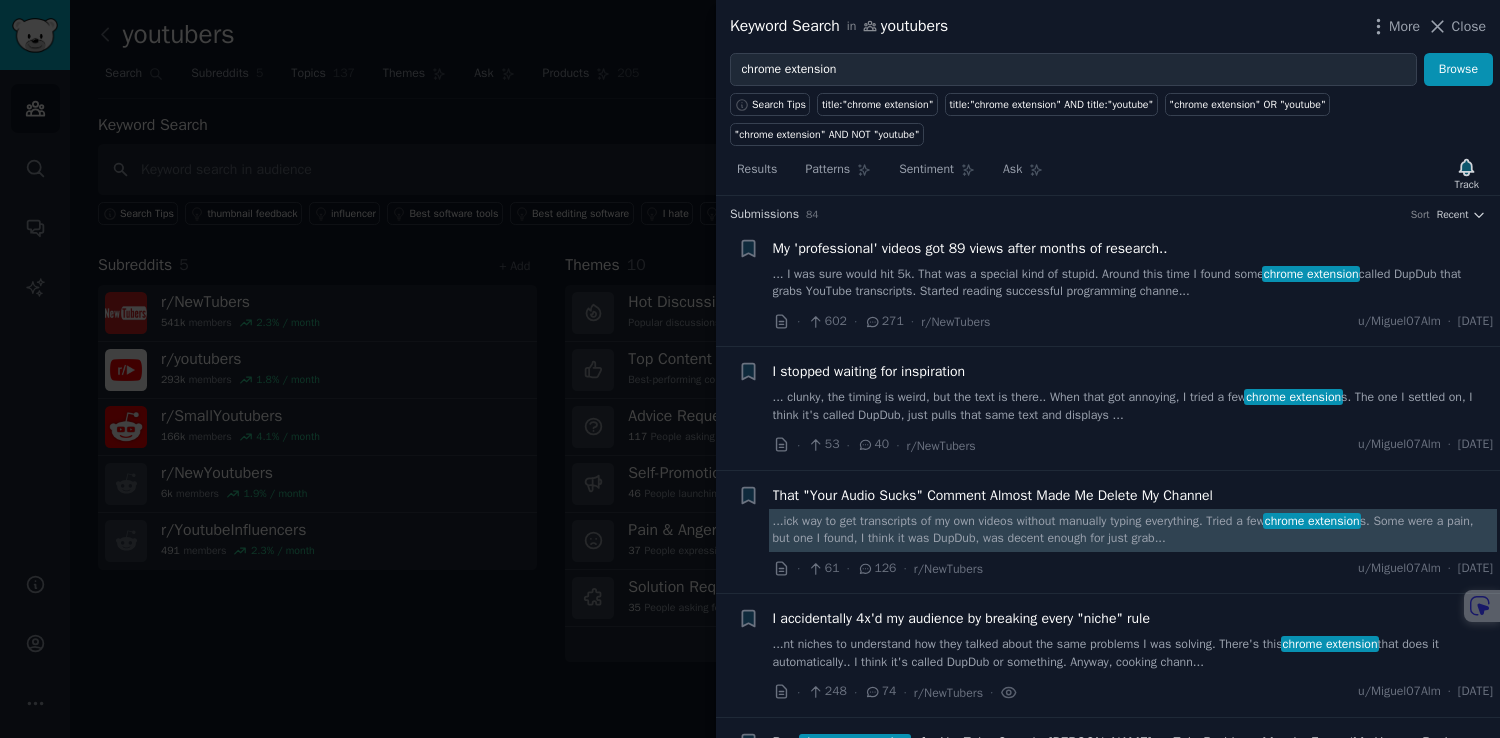 scroll, scrollTop: 0, scrollLeft: 0, axis: both 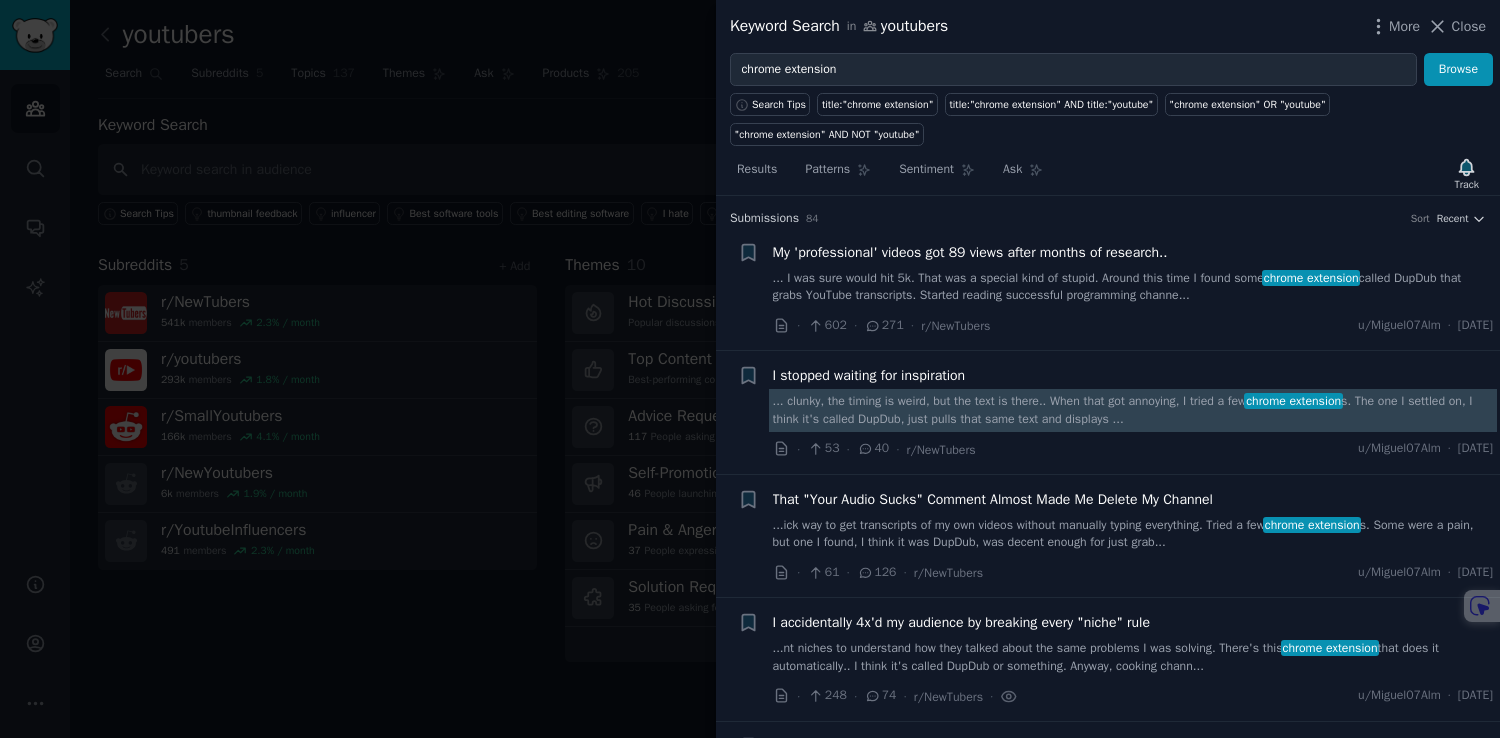 click on "... clunky, the timing is weird, but the text is there.. When that got annoying, I tried a few  chrome extension s. The one I settled on, I think it's called DupDub, just pulls that same text and displays ..." at bounding box center (1133, 410) 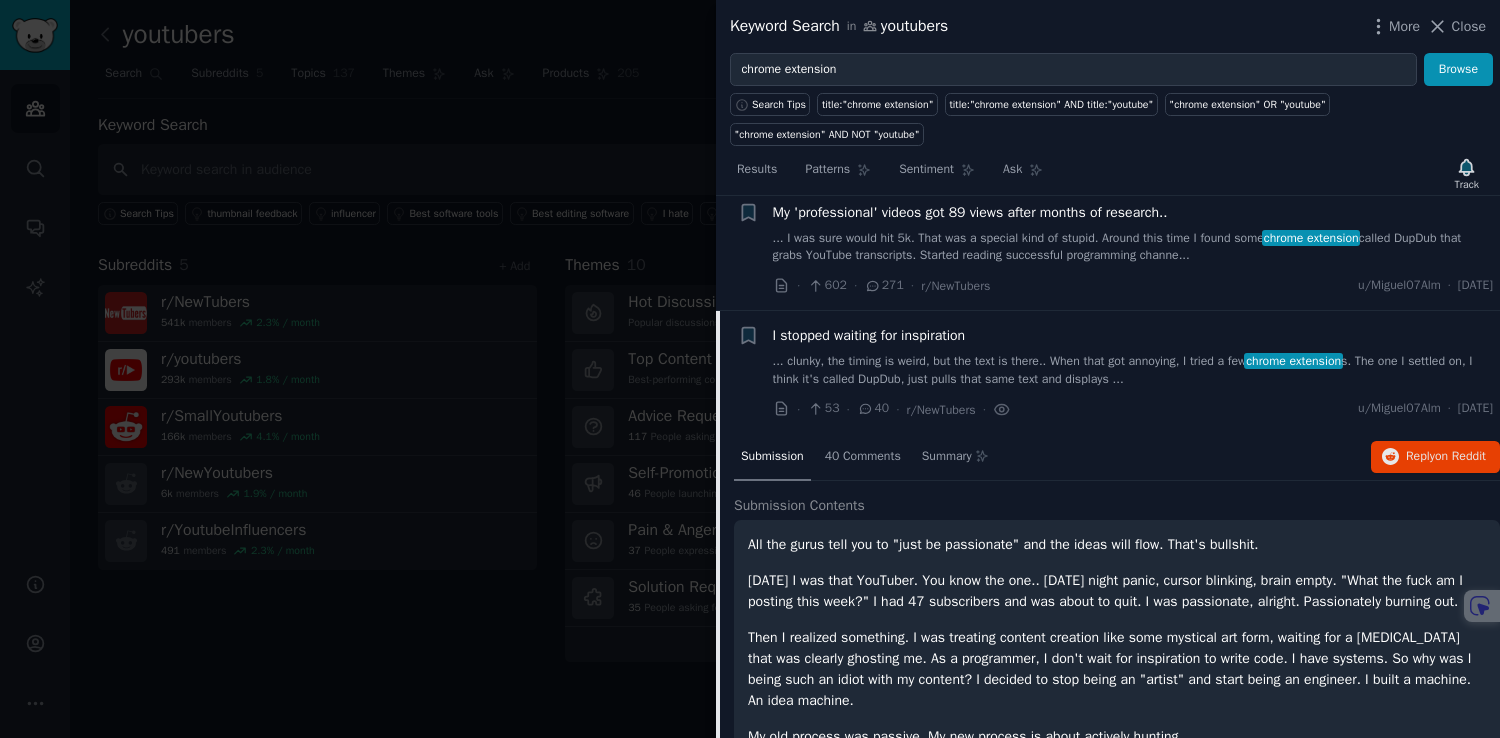 scroll, scrollTop: 27, scrollLeft: 0, axis: vertical 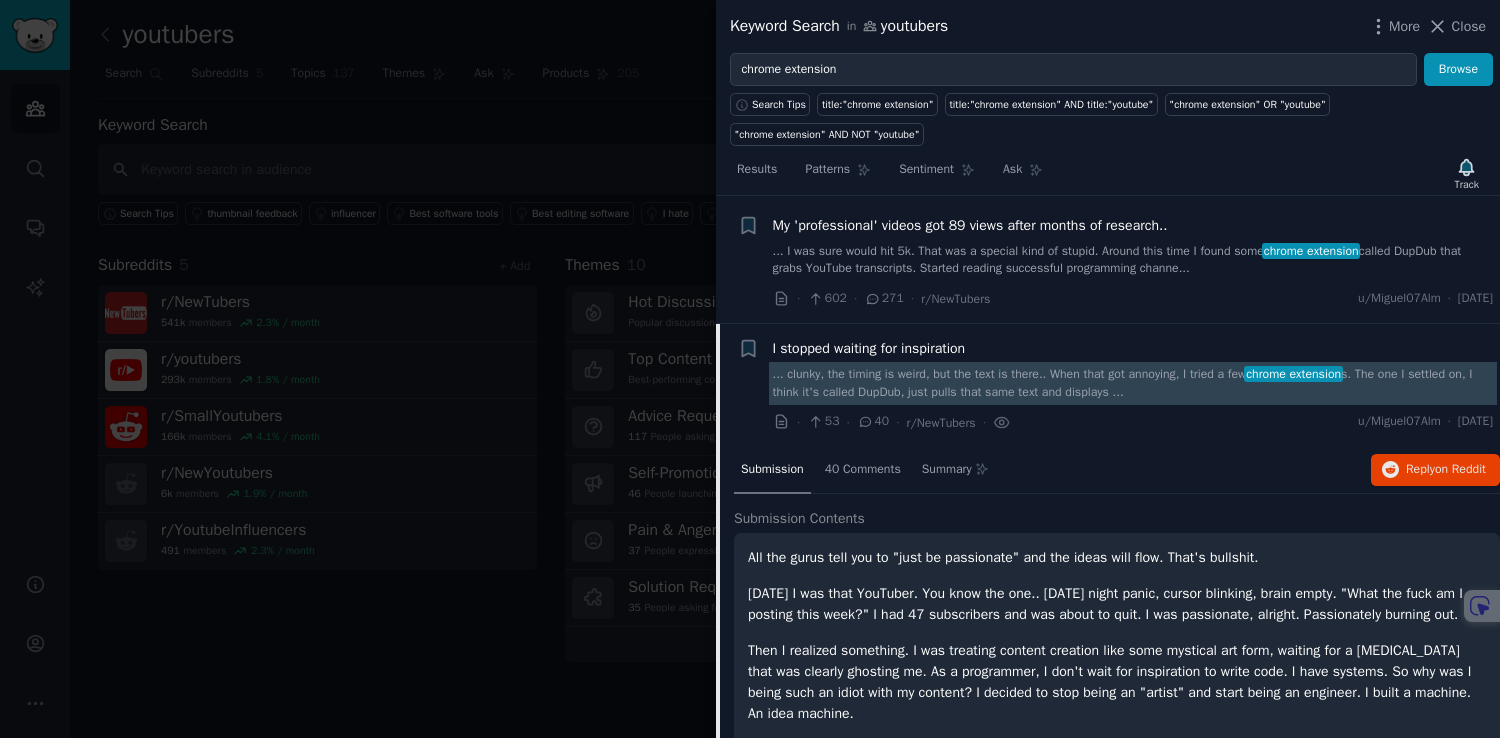 click on "... clunky, the timing is weird, but the text is there.. When that got annoying, I tried a few  chrome extension s. The one I settled on, I think it's called DupDub, just pulls that same text and displays ..." at bounding box center (1133, 383) 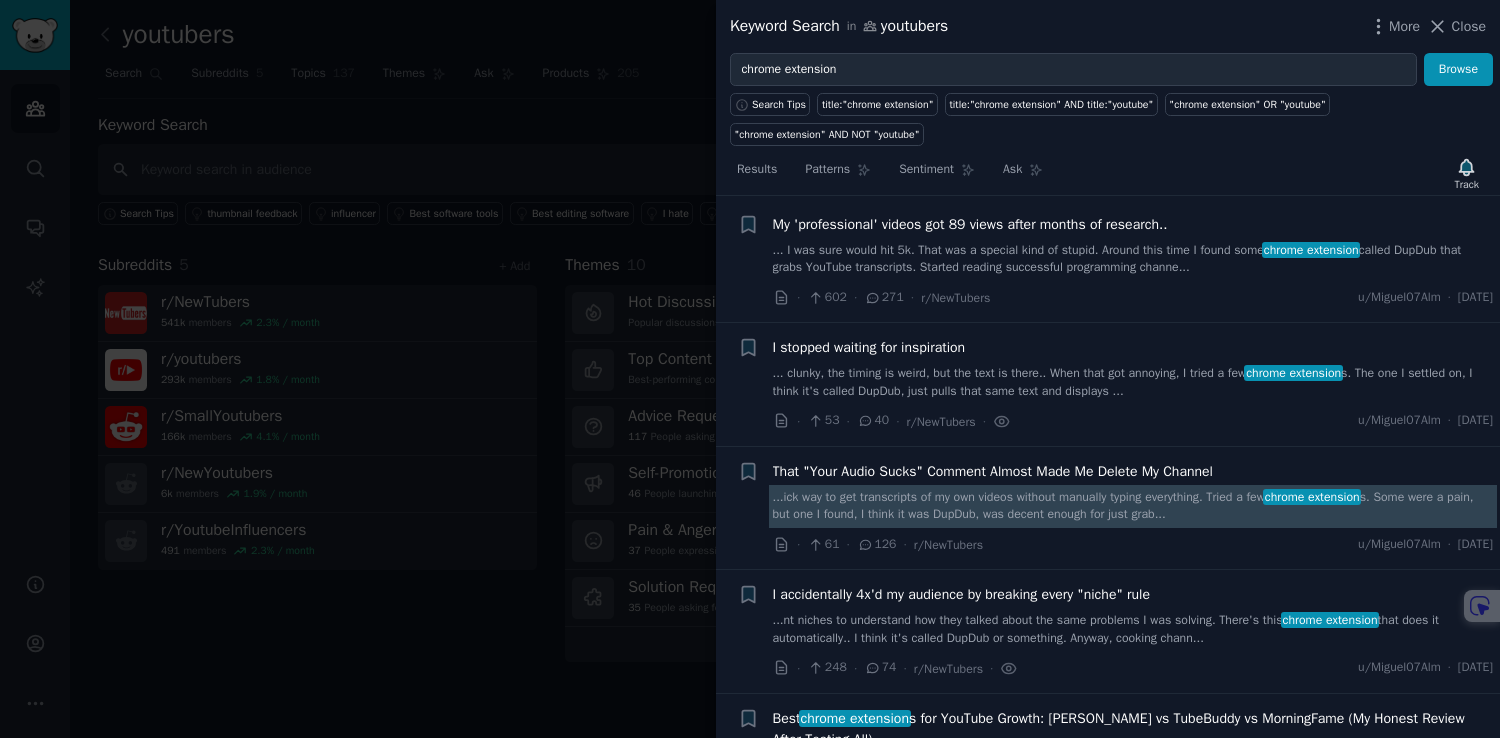 scroll, scrollTop: 24, scrollLeft: 0, axis: vertical 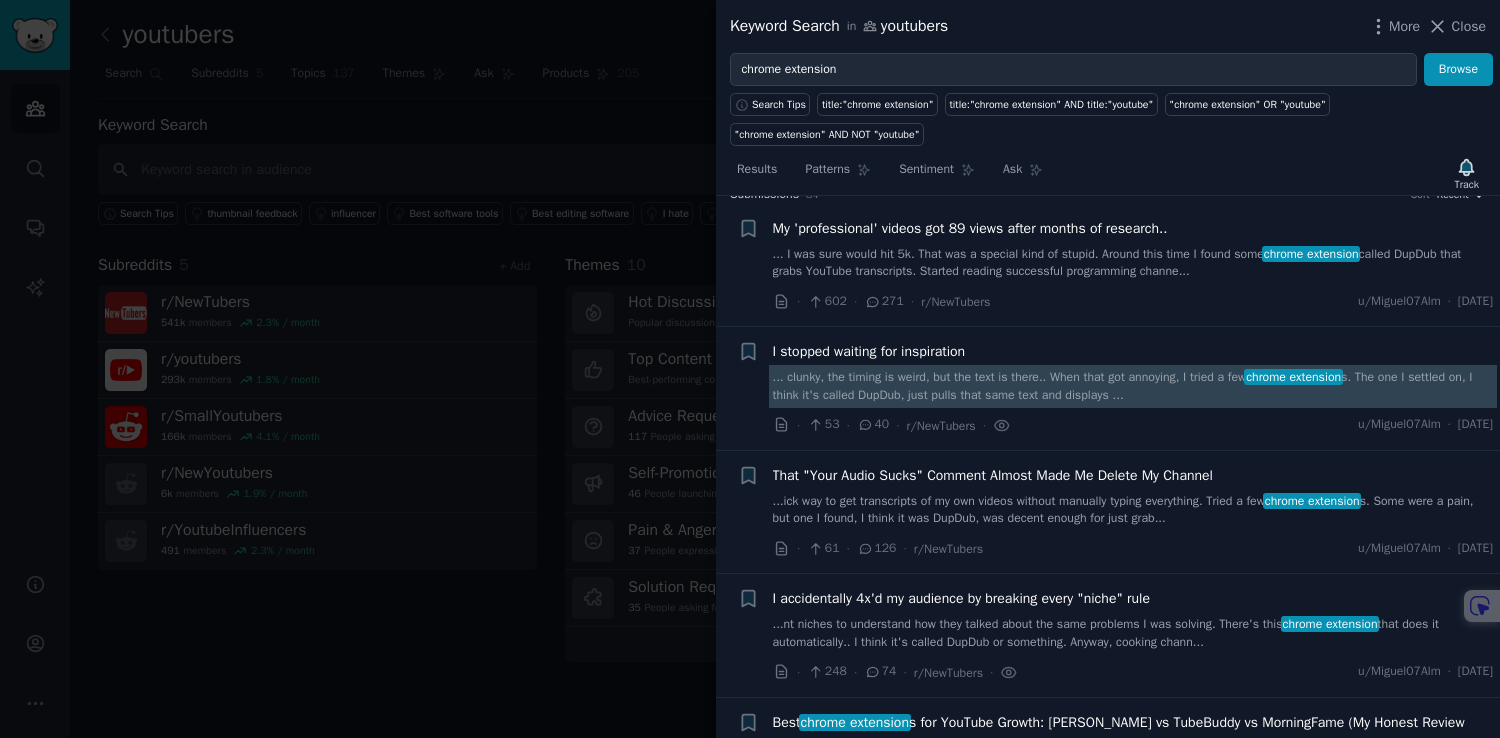 click on "... clunky, the timing is weird, but the text is there.. When that got annoying, I tried a few  chrome extension s. The one I settled on, I think it's called DupDub, just pulls that same text and displays ..." at bounding box center (1133, 386) 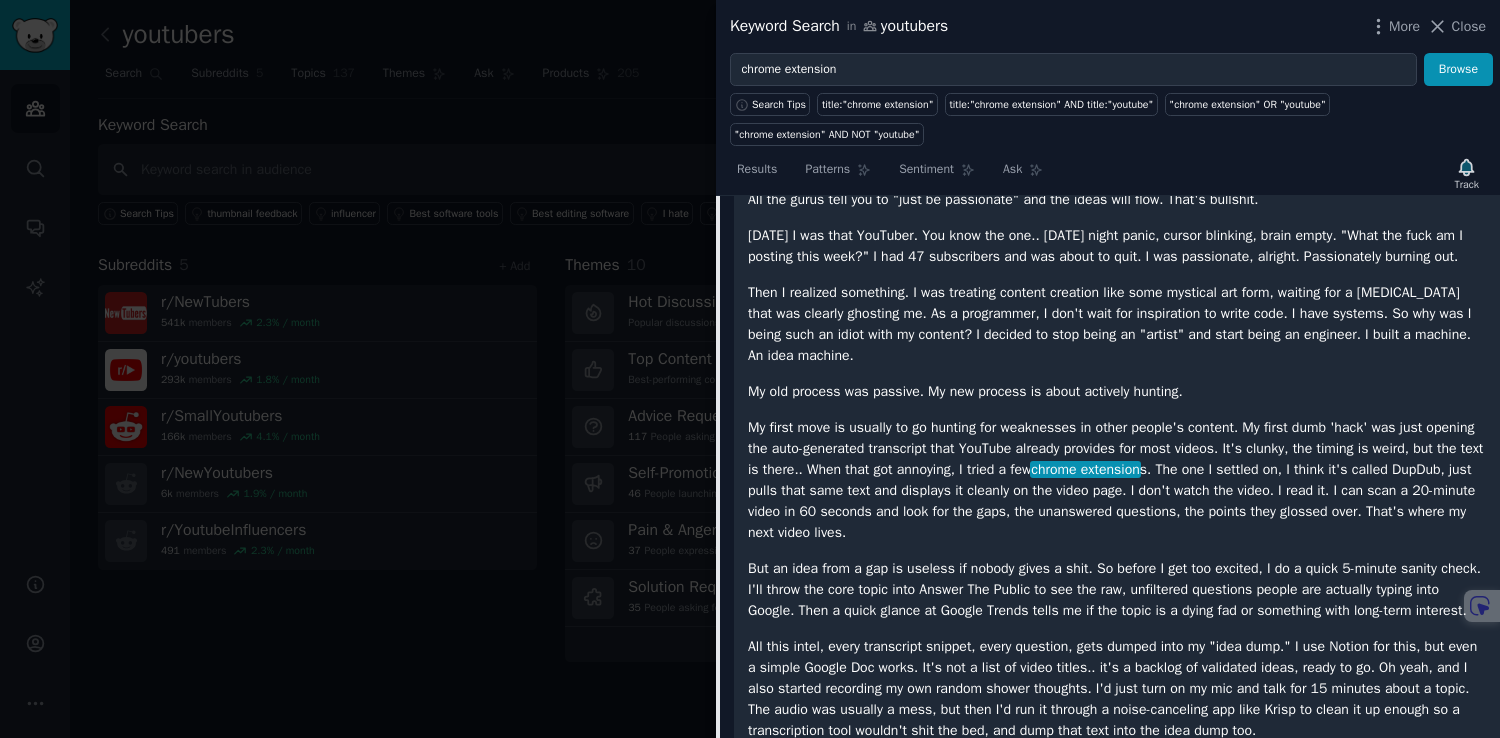 scroll, scrollTop: 401, scrollLeft: 0, axis: vertical 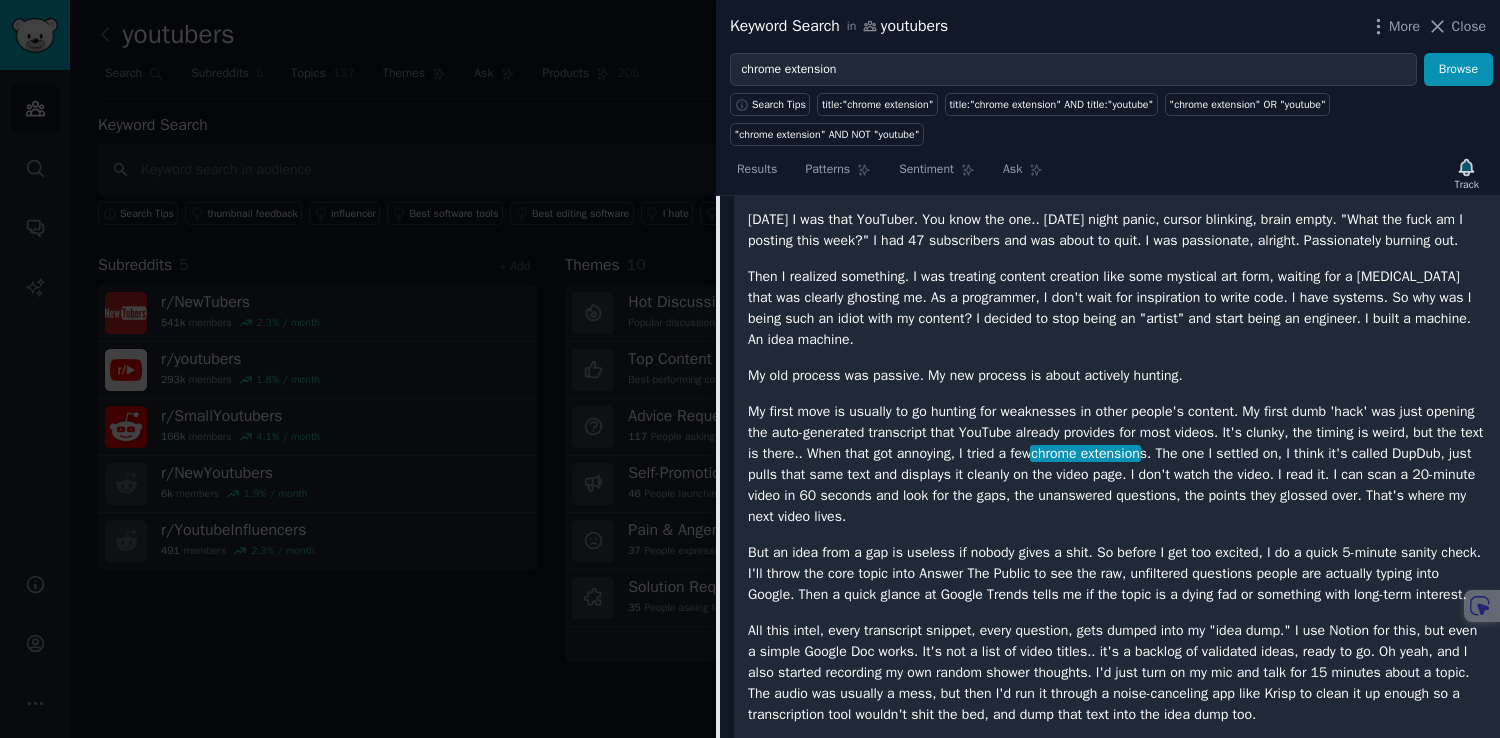 click on "My first move is usually to go hunting for weaknesses in other people's content. My first dumb 'hack' was just opening the auto-generated transcript that YouTube already provides for most videos. It's clunky, the timing is weird, but the text is there.. When that got annoying, I tried a few  chrome extension s. The one I settled on, I think it's called DupDub, just pulls that same text and displays it cleanly on the video page. I don't watch the video. I read it. I can scan a 20-minute video in 60 seconds and look for the gaps, the unanswered questions, the points they glossed over. That's where my next video lives." at bounding box center (1117, 464) 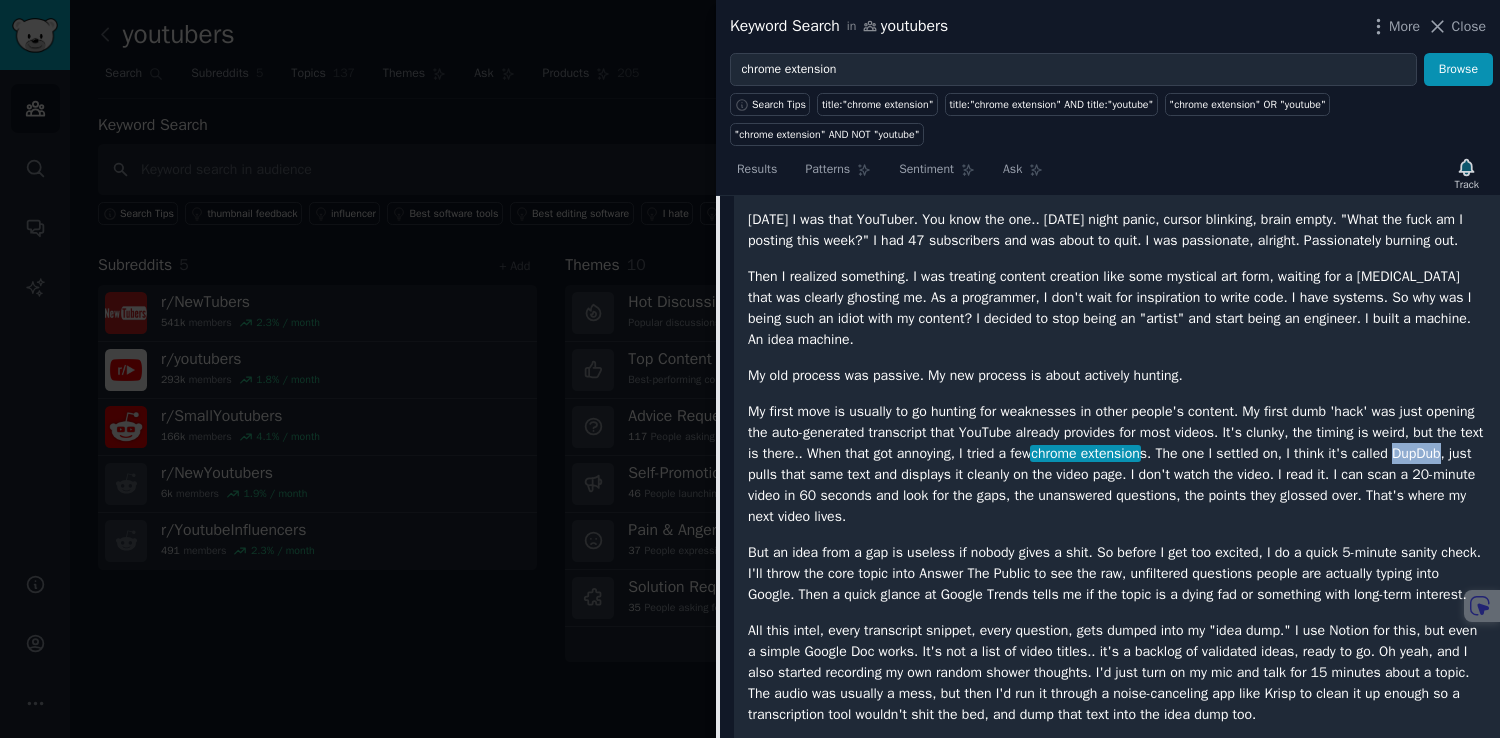 click on "My first move is usually to go hunting for weaknesses in other people's content. My first dumb 'hack' was just opening the auto-generated transcript that YouTube already provides for most videos. It's clunky, the timing is weird, but the text is there.. When that got annoying, I tried a few  chrome extension s. The one I settled on, I think it's called DupDub, just pulls that same text and displays it cleanly on the video page. I don't watch the video. I read it. I can scan a 20-minute video in 60 seconds and look for the gaps, the unanswered questions, the points they glossed over. That's where my next video lives." at bounding box center (1117, 464) 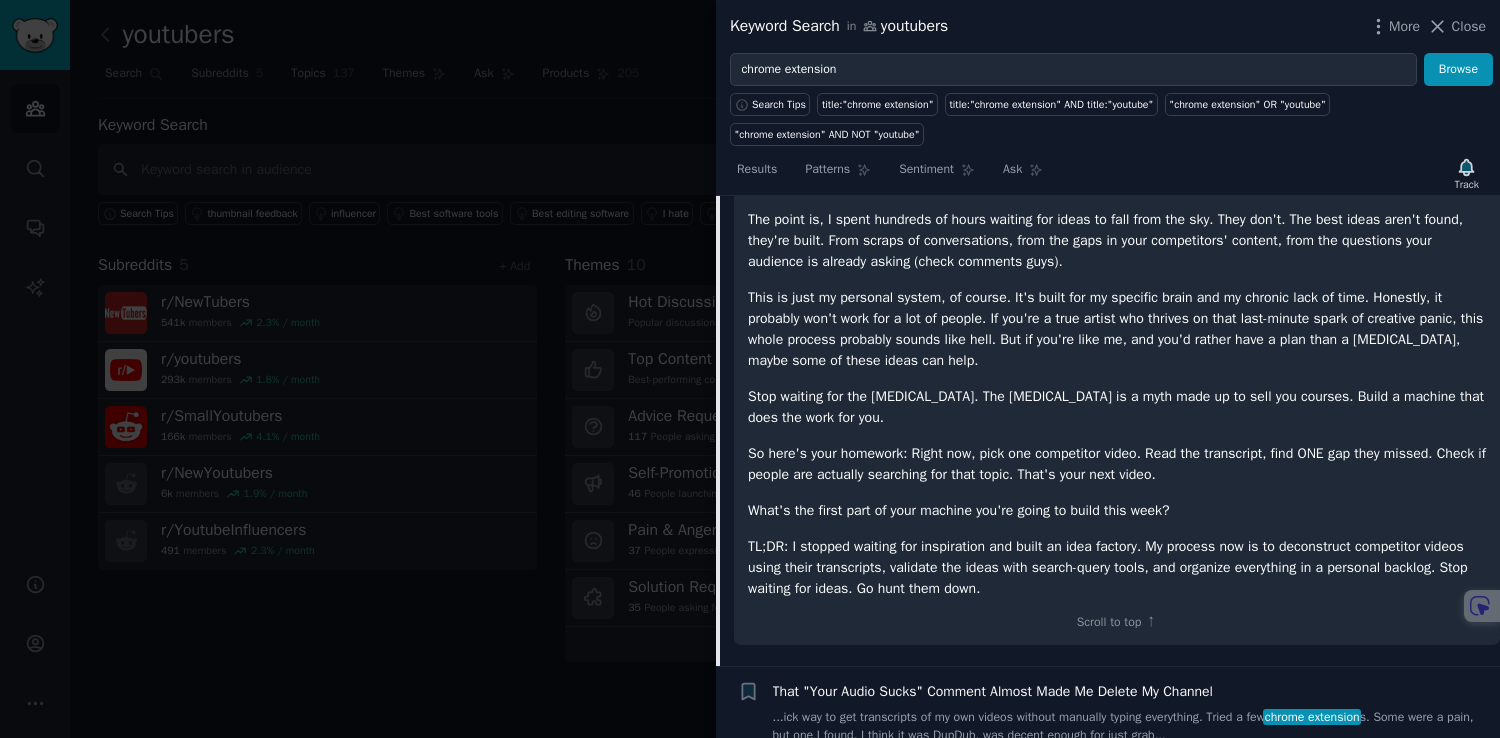 scroll, scrollTop: 0, scrollLeft: 0, axis: both 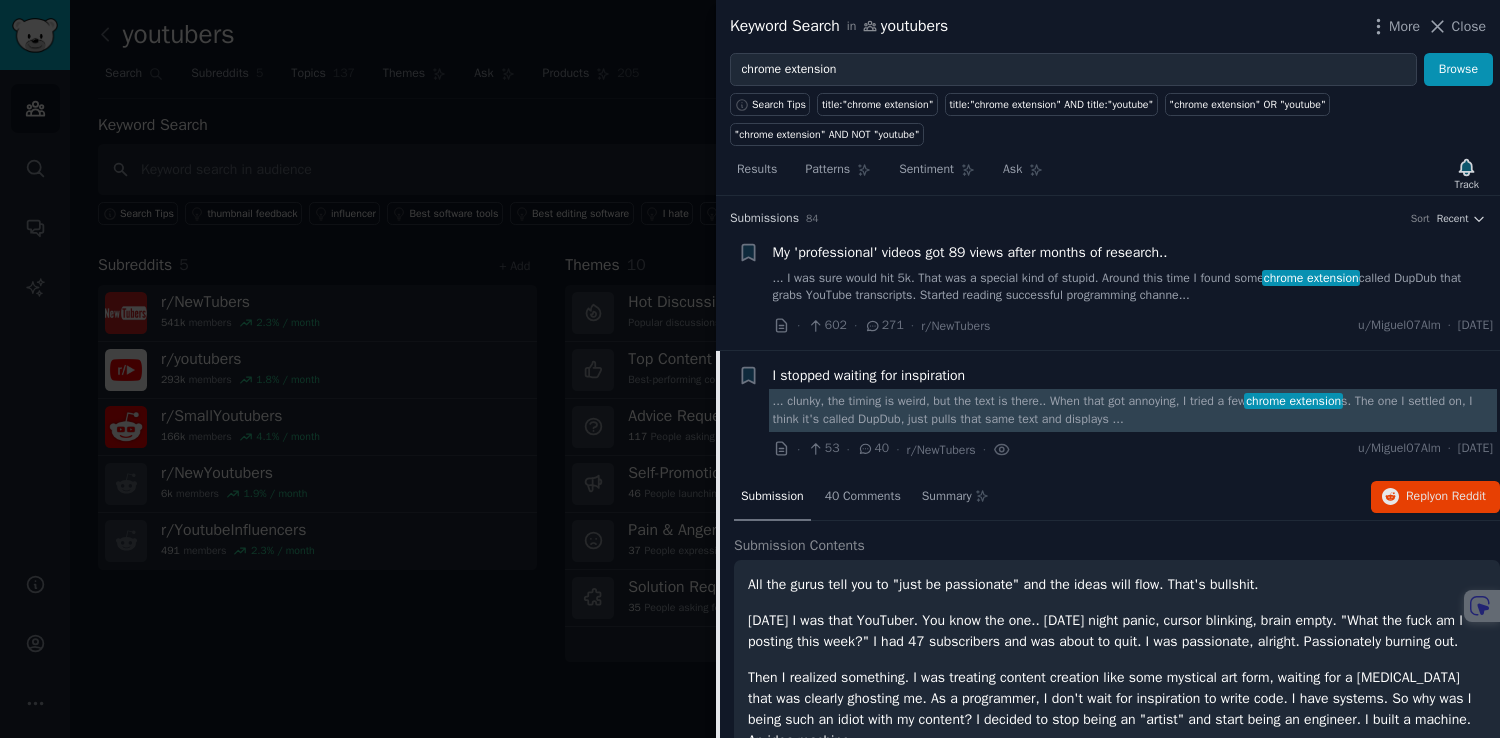 click on "... clunky, the timing is weird, but the text is there.. When that got annoying, I tried a few  chrome extension s. The one I settled on, I think it's called DupDub, just pulls that same text and displays ..." at bounding box center [1133, 410] 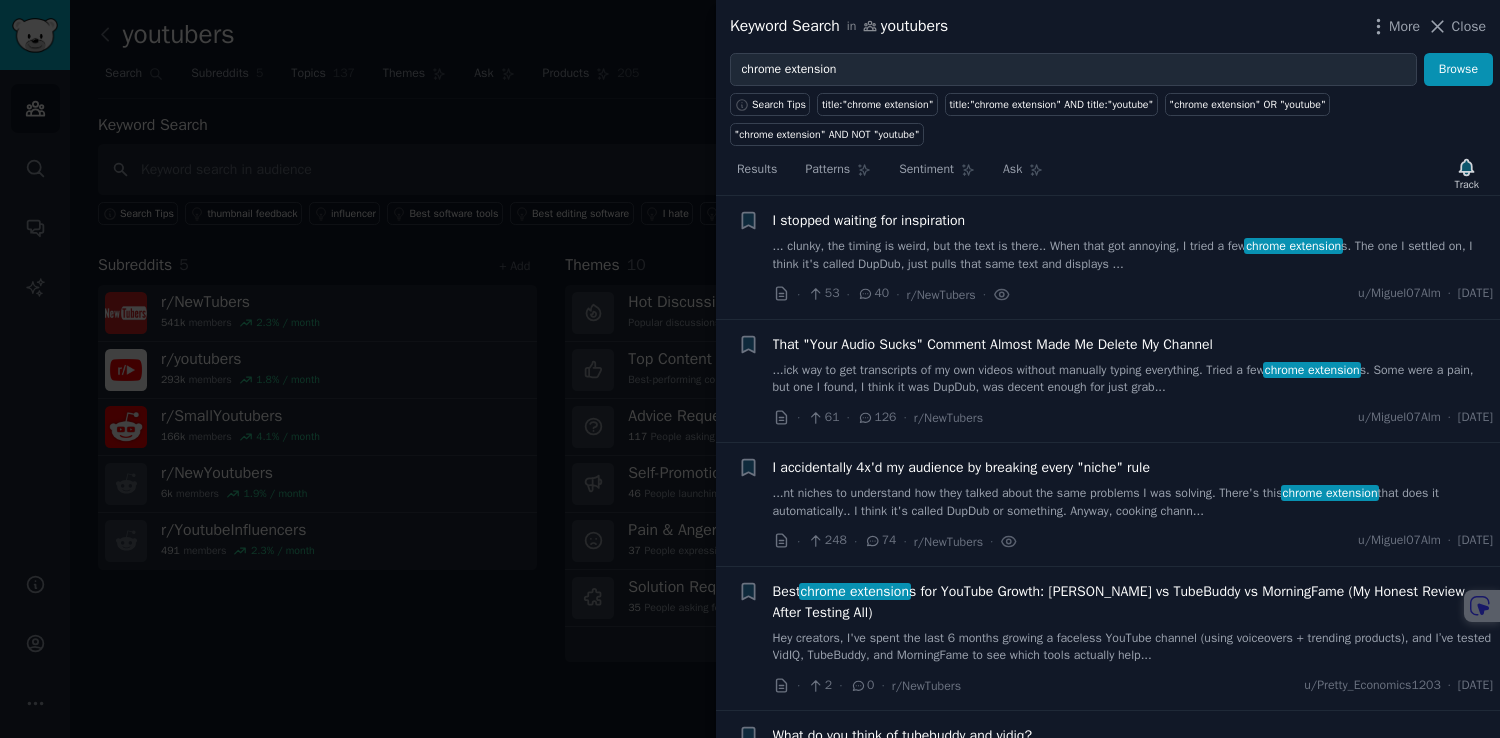 scroll, scrollTop: 0, scrollLeft: 0, axis: both 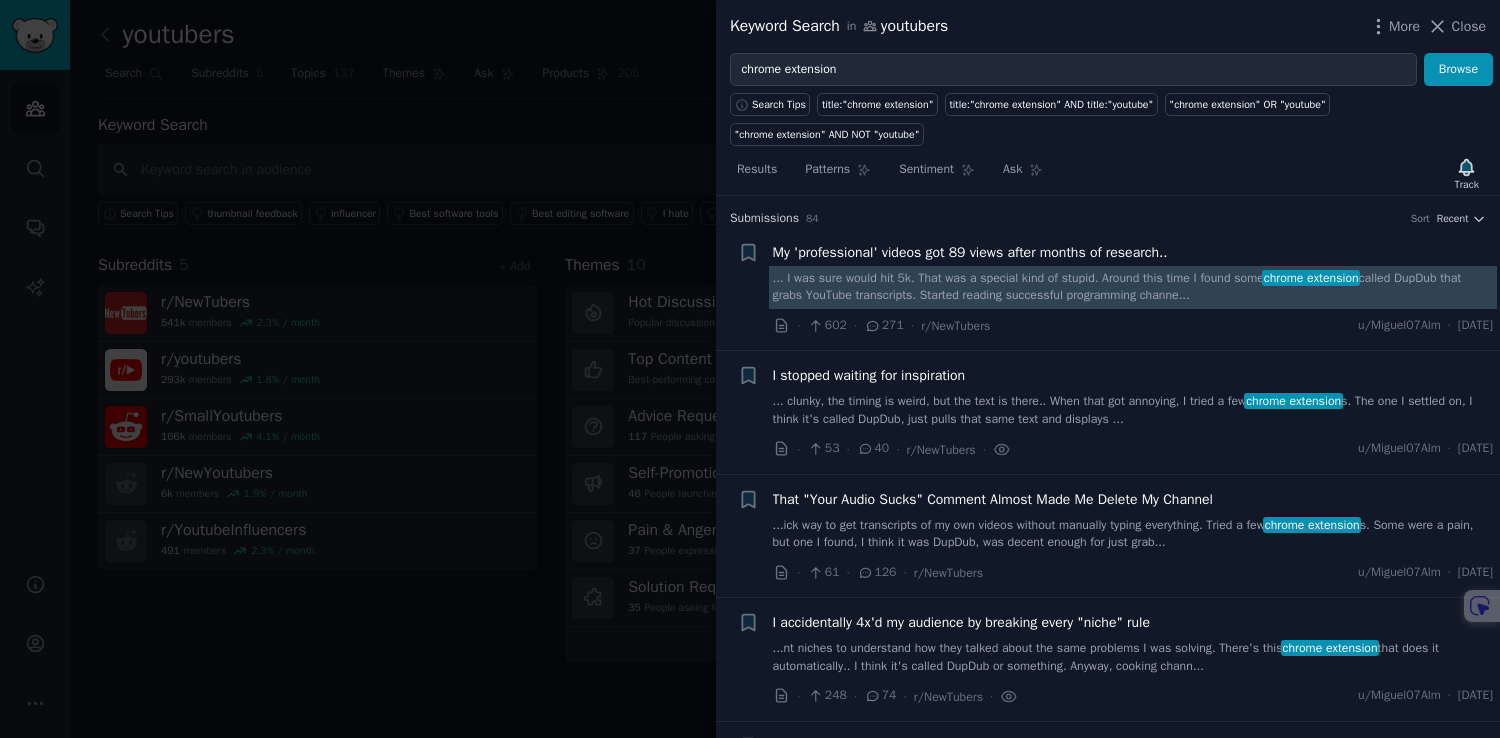 click on "... I was sure would hit 5k. That was a special kind of stupid.
Around this time I found some  chrome extension  called DupDub that grabs YouTube transcripts. Started reading successful programming channe..." at bounding box center (1133, 287) 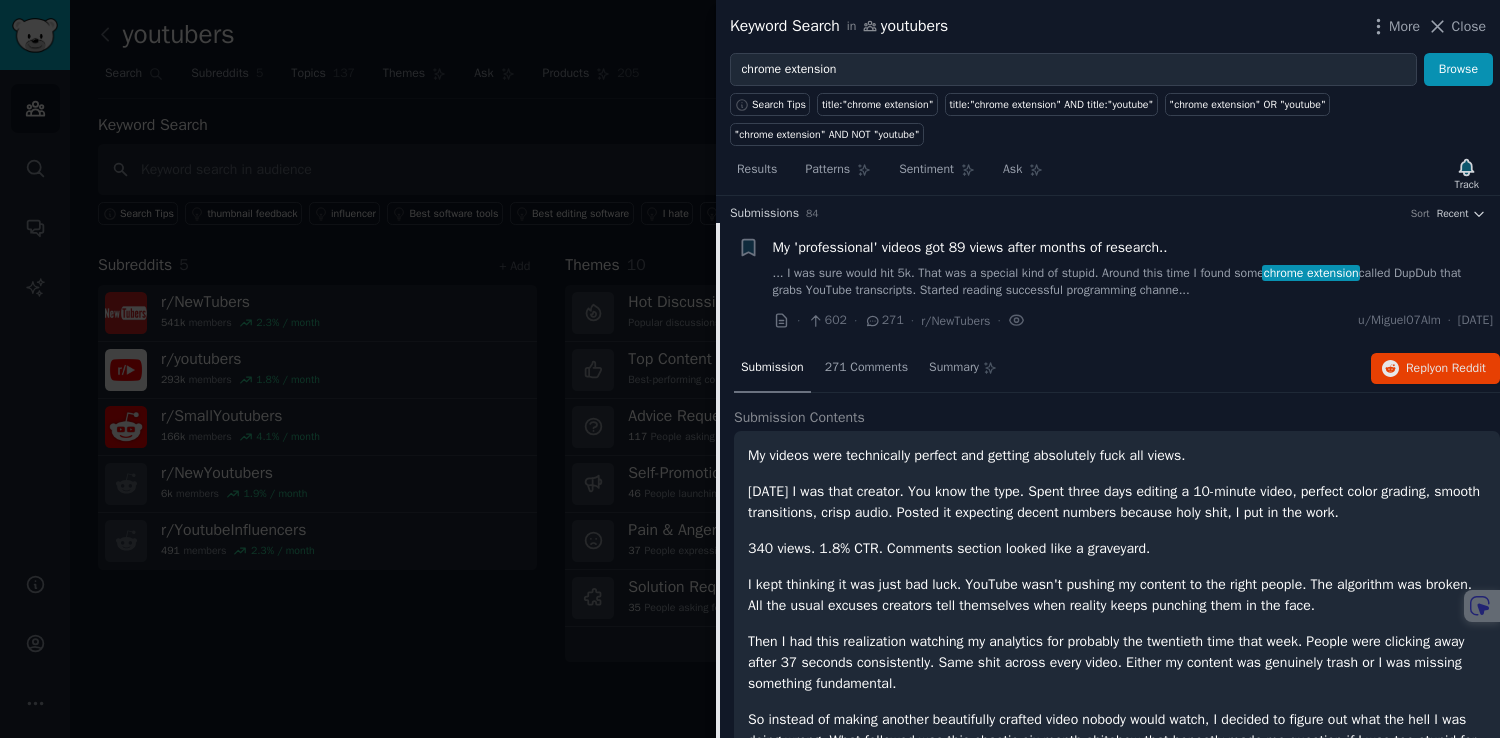 scroll, scrollTop: 0, scrollLeft: 0, axis: both 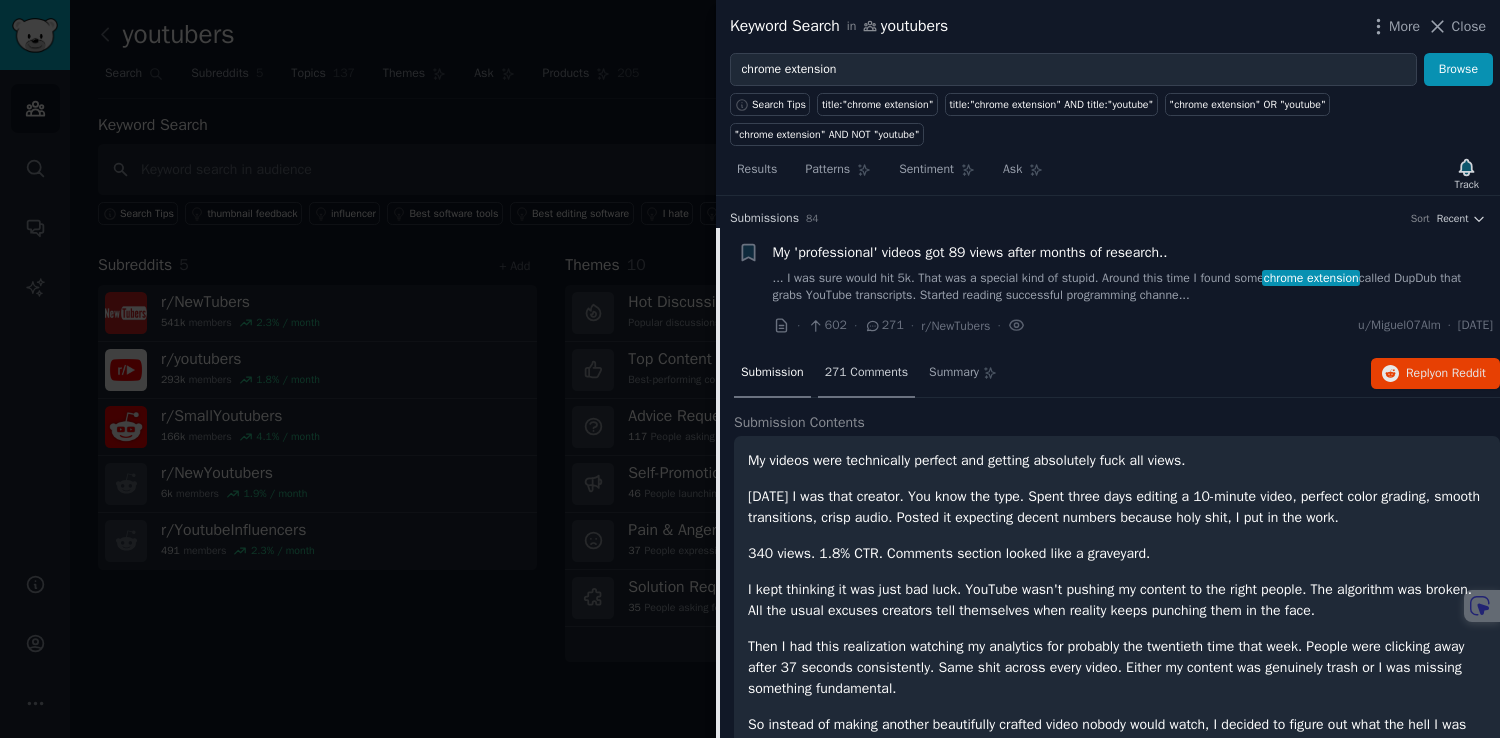 click on "271 Comments" at bounding box center (866, 373) 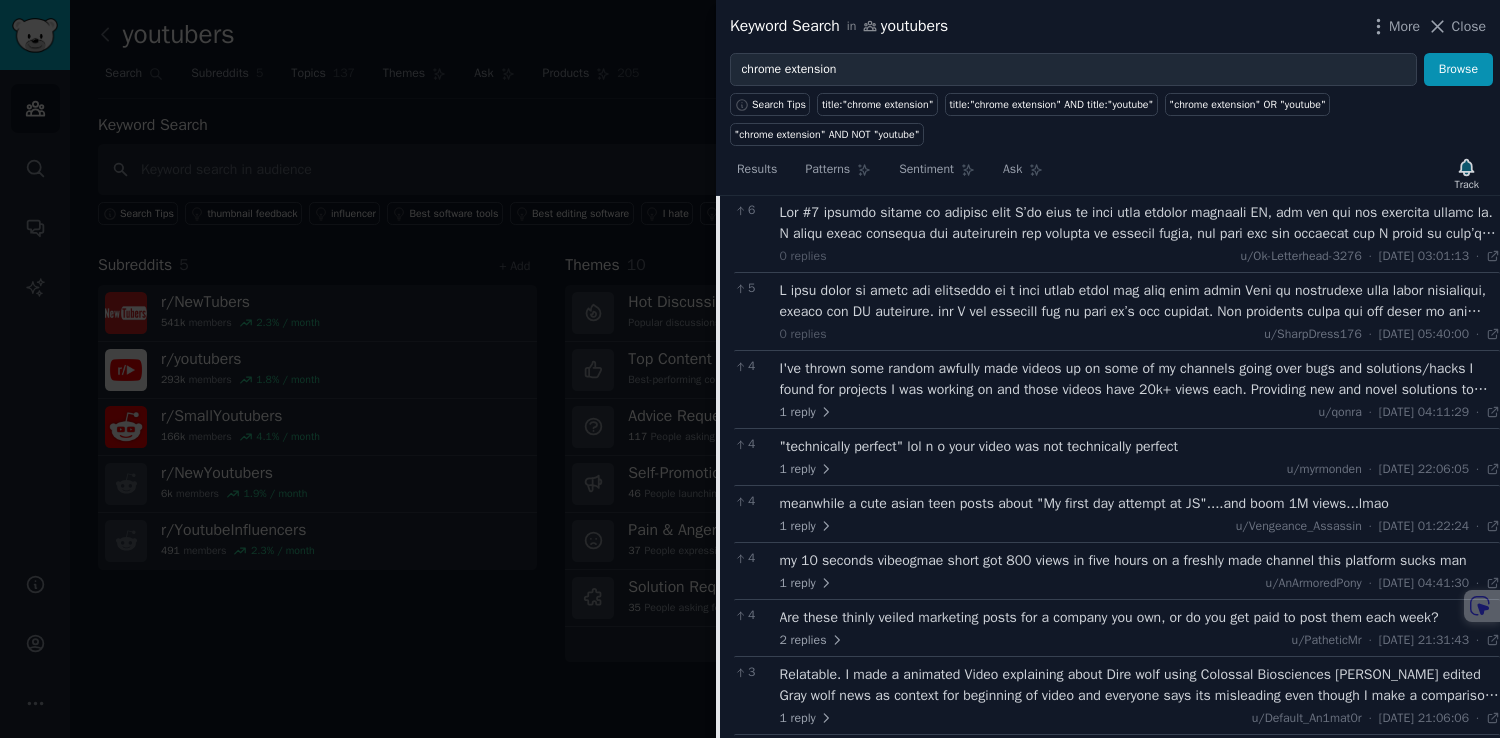 scroll, scrollTop: 0, scrollLeft: 0, axis: both 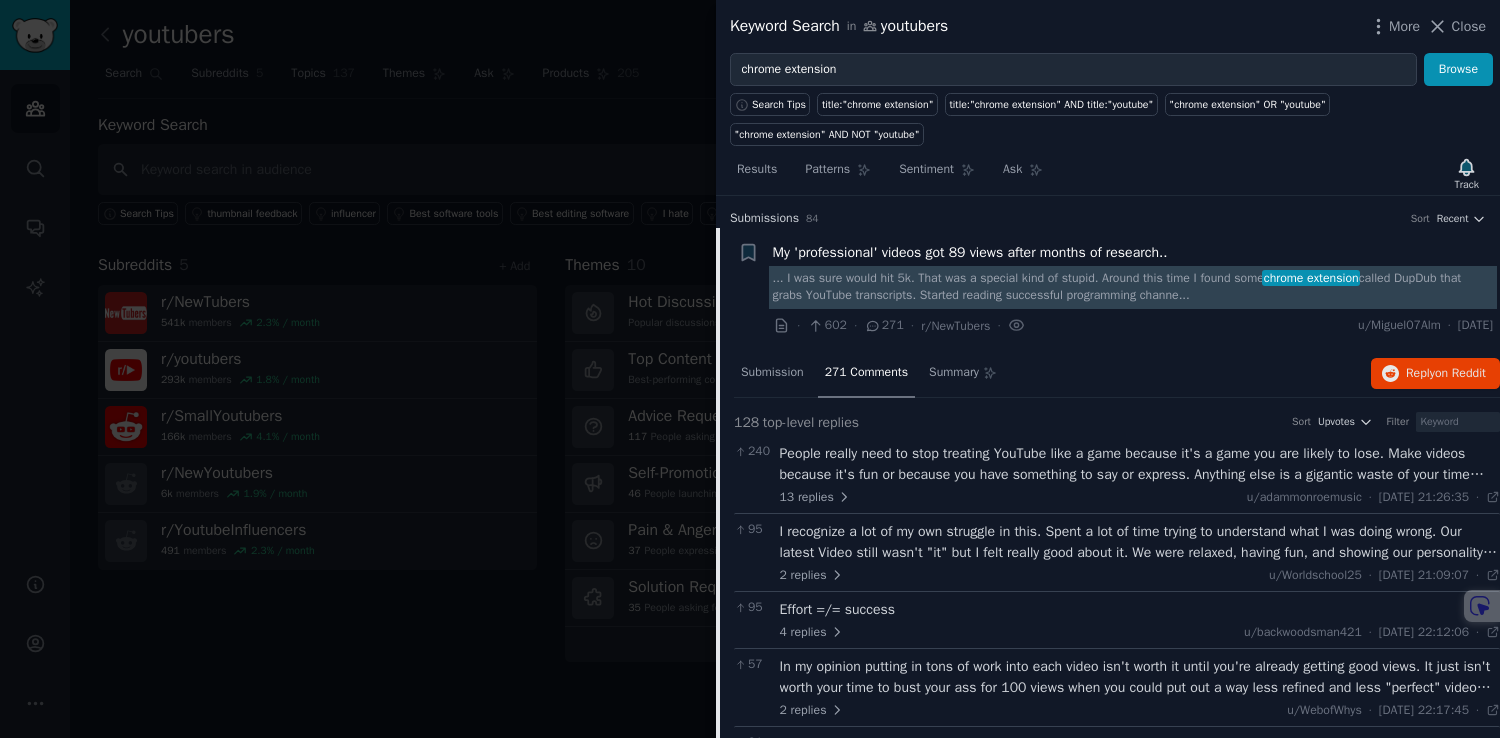 click on "... I was sure would hit 5k. That was a special kind of stupid.
Around this time I found some  chrome extension  called DupDub that grabs YouTube transcripts. Started reading successful programming channe..." at bounding box center (1133, 287) 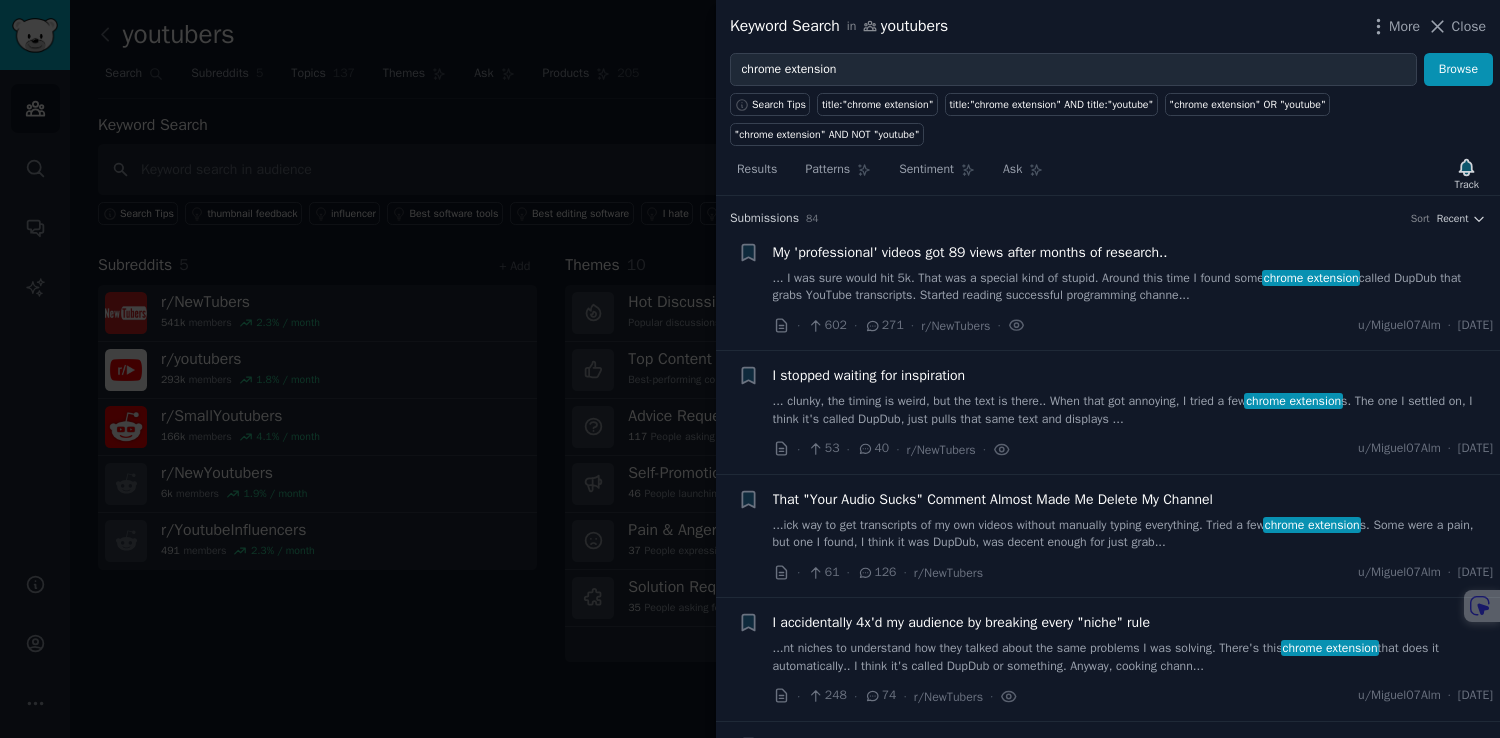 scroll, scrollTop: 38, scrollLeft: 0, axis: vertical 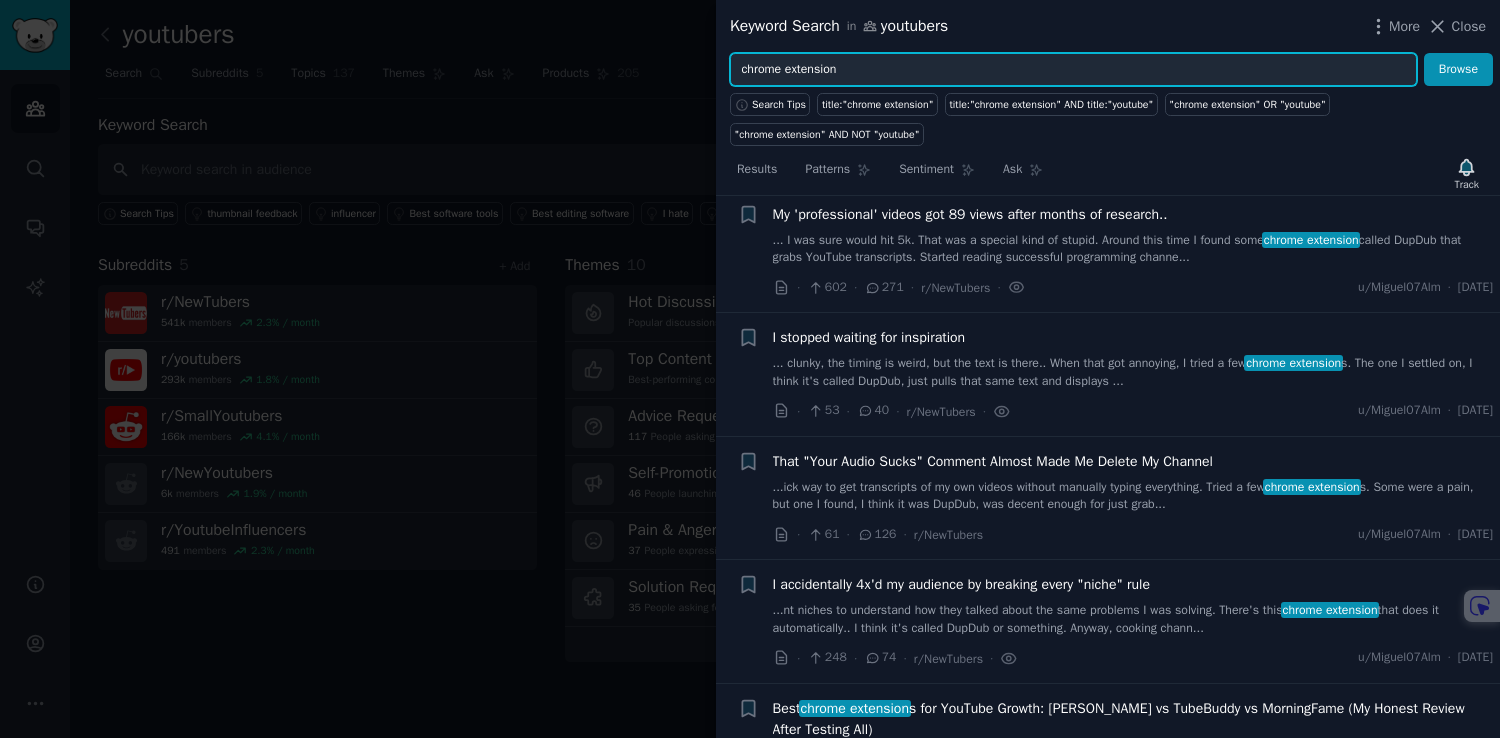 click on "chrome extension" at bounding box center [1073, 70] 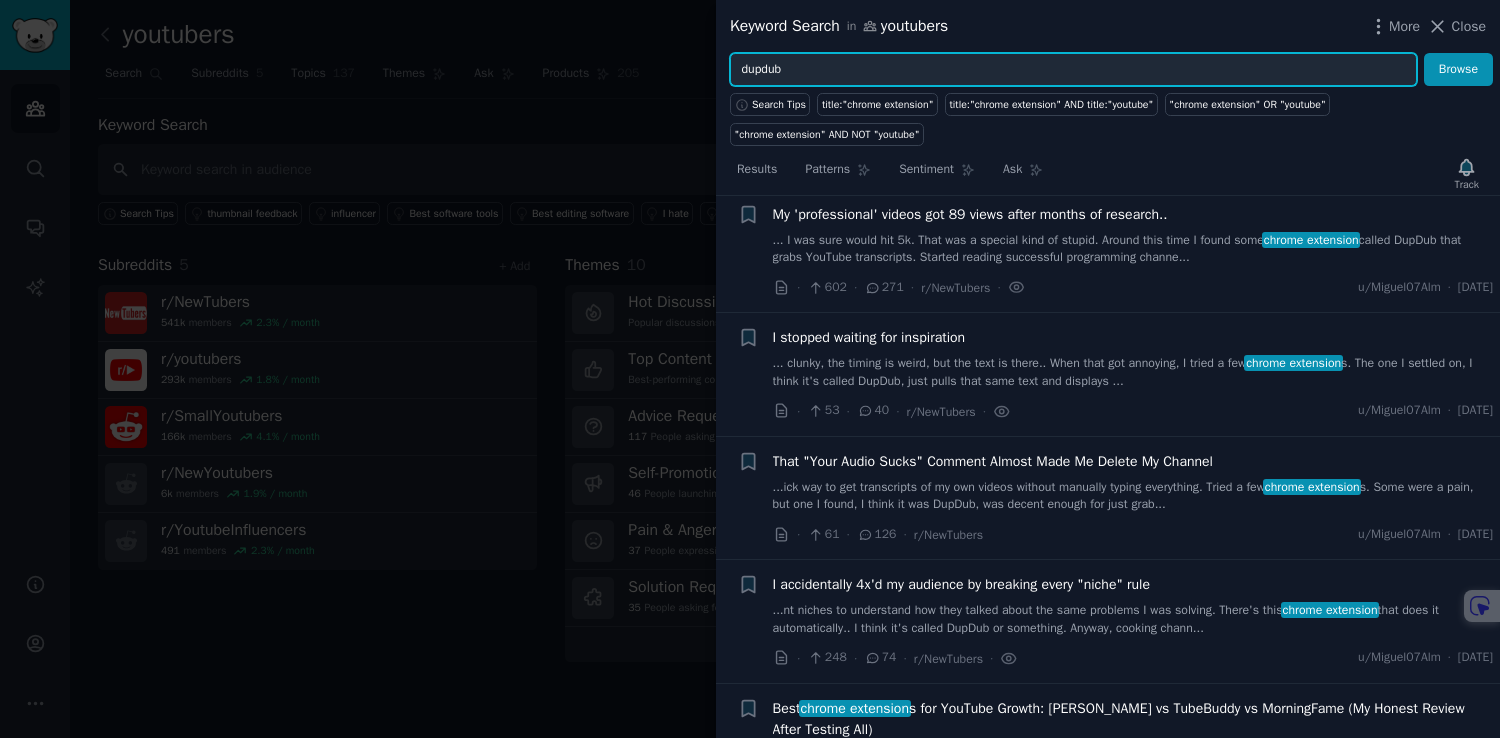 type on "dupdub" 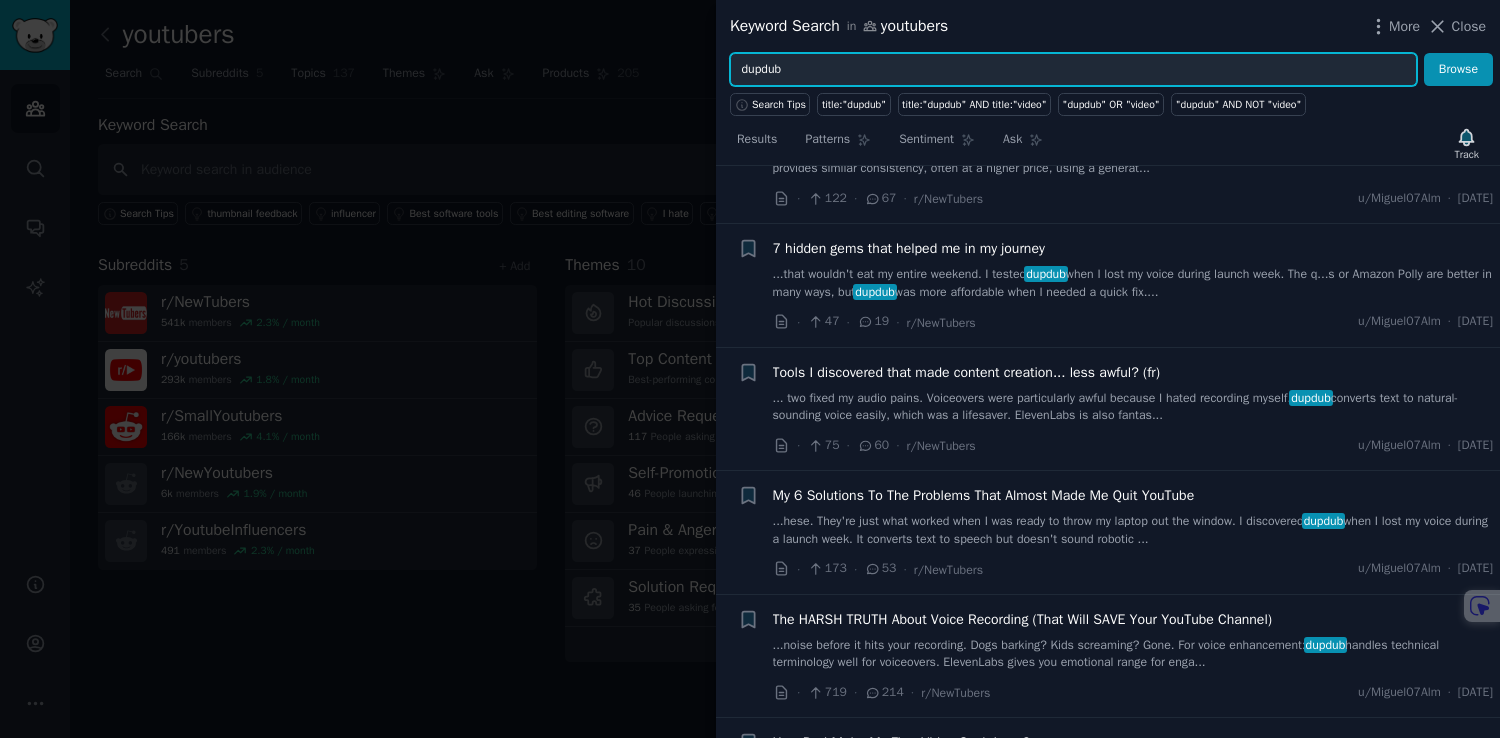 scroll, scrollTop: 348, scrollLeft: 0, axis: vertical 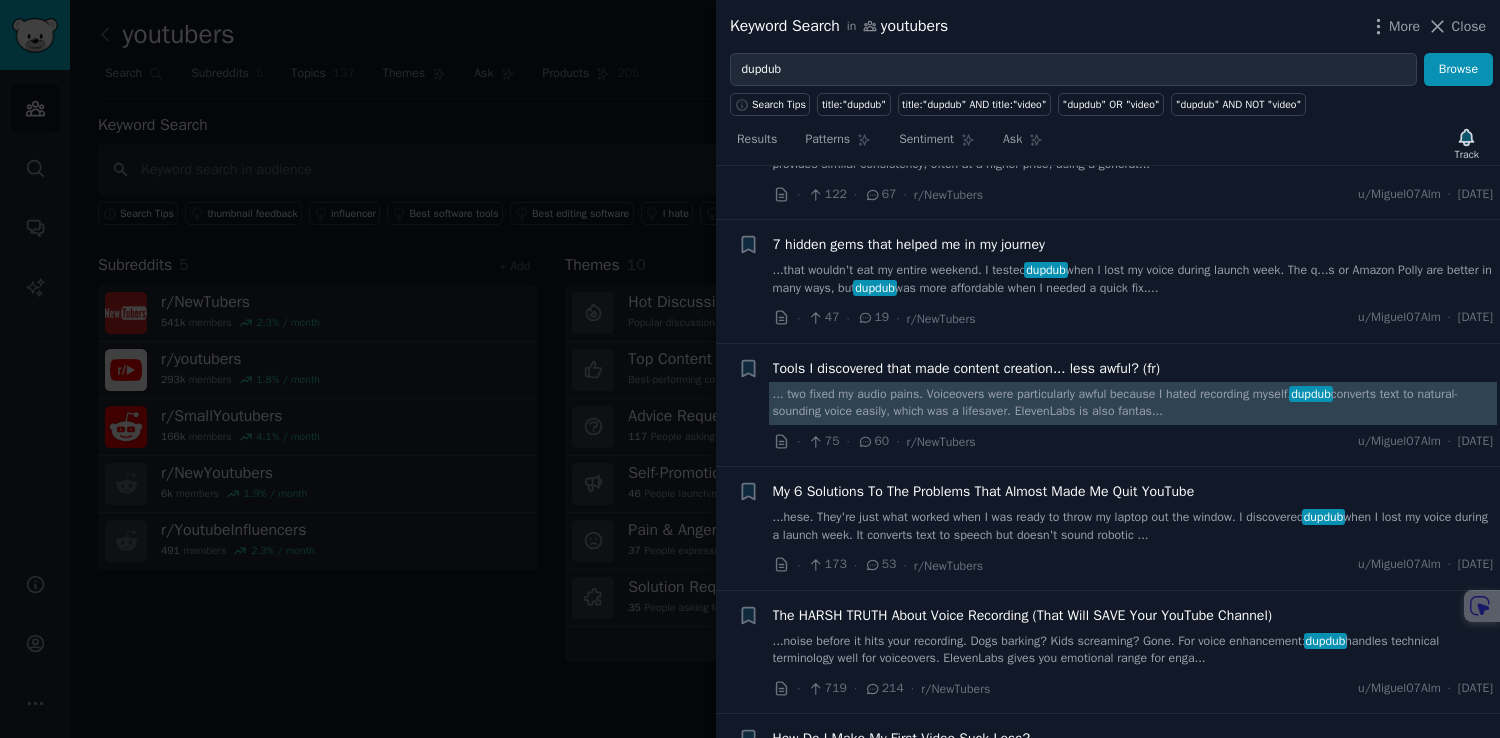 click on "... two fixed my audio pains.
Voiceovers were particularly awful because I hated recording myself.  dupdub  converts text to natural-sounding voice easily, which was a lifesaver. ElevenLabs is also fantas..." at bounding box center (1133, 403) 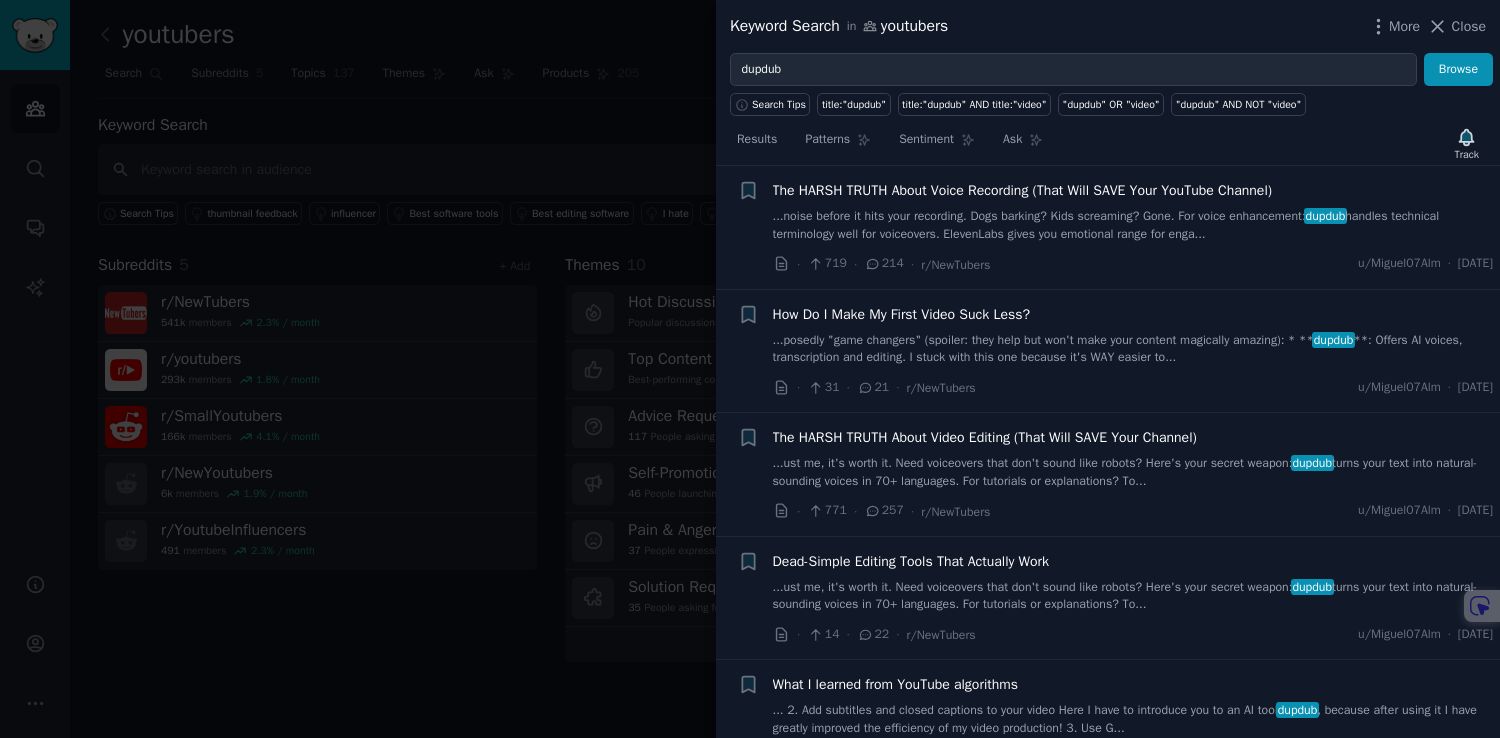 scroll, scrollTop: 1348, scrollLeft: 0, axis: vertical 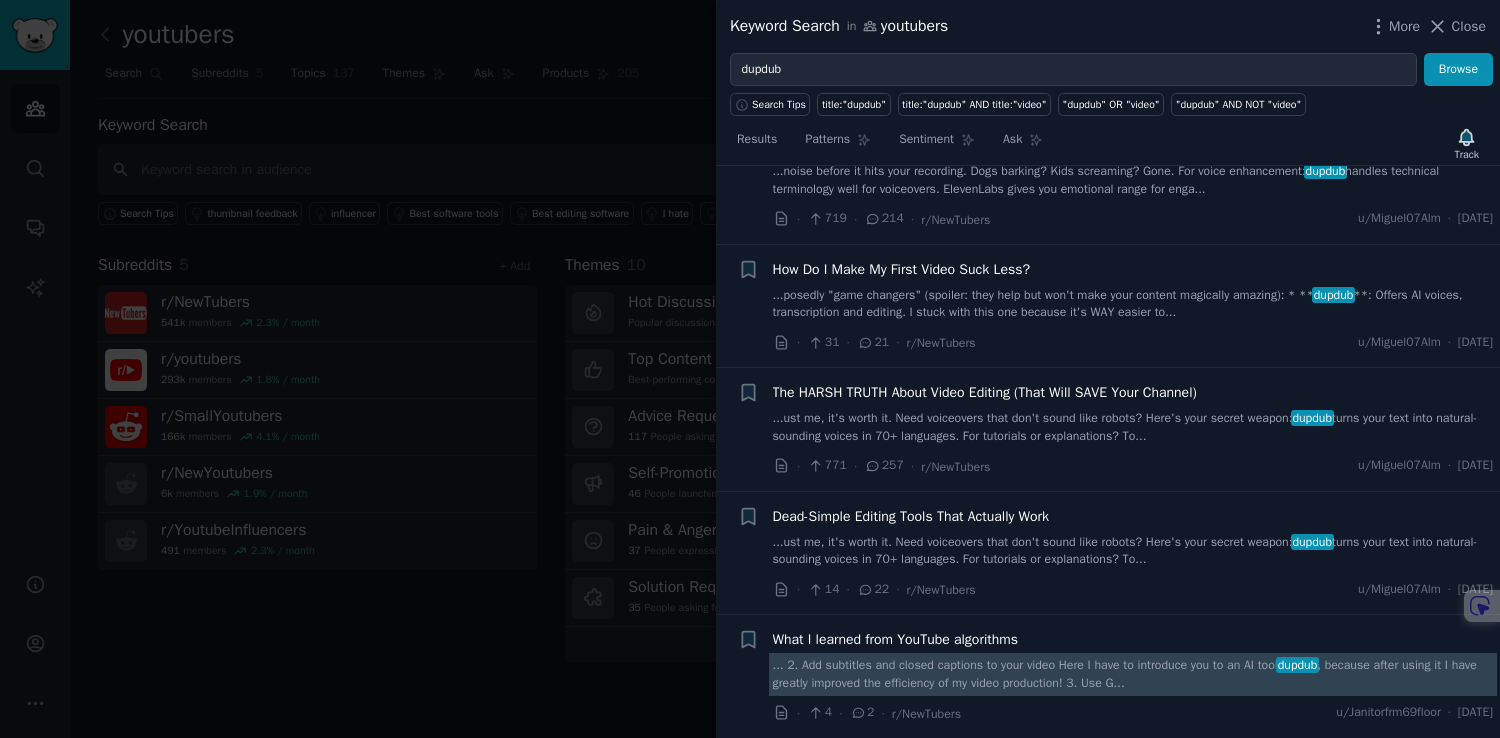 click on "...
2. Add subtitles and closed captions to your video
Here I have to introduce you to an AI tool  dupdub , because after using it I have greatly improved the efficiency of my video production!
3. Use G..." at bounding box center (1133, 674) 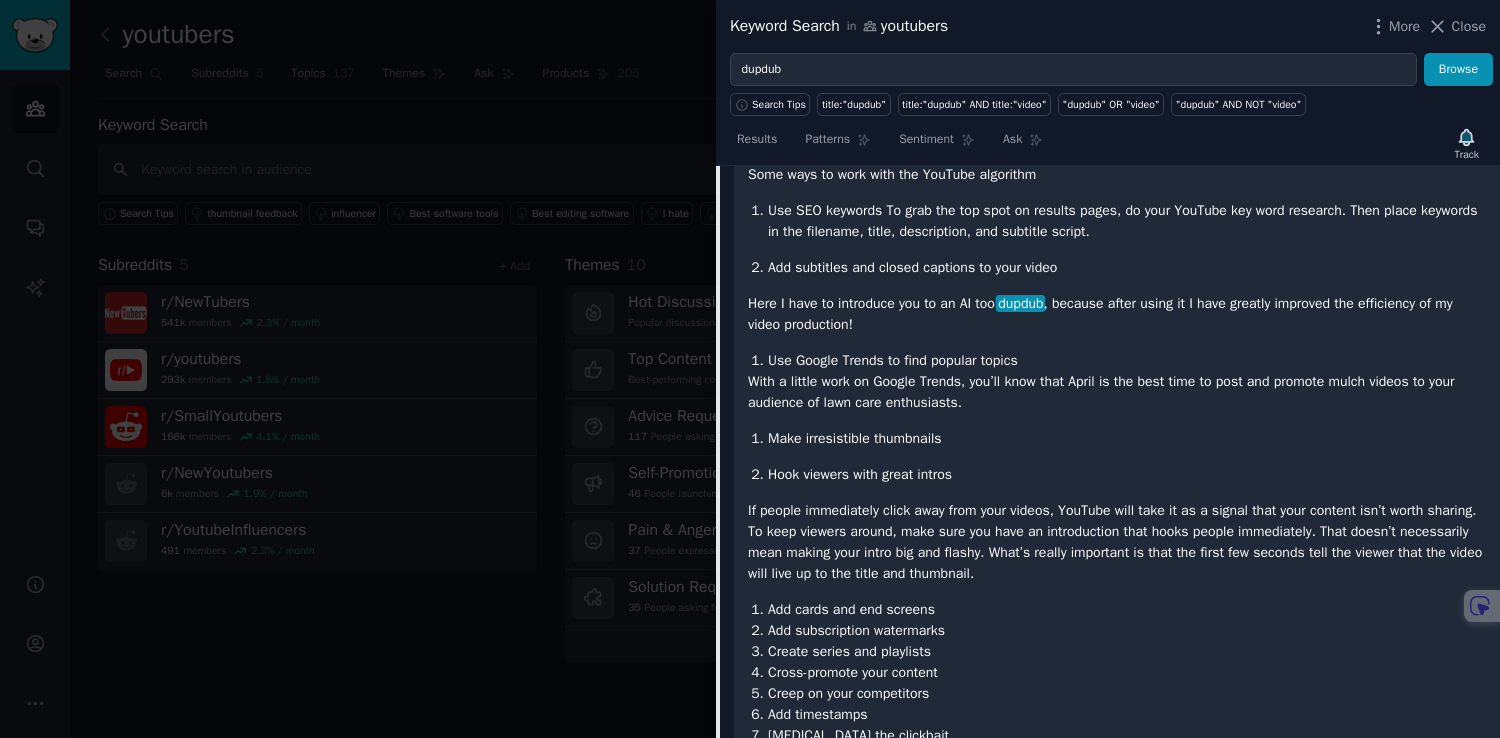 scroll, scrollTop: 2242, scrollLeft: 0, axis: vertical 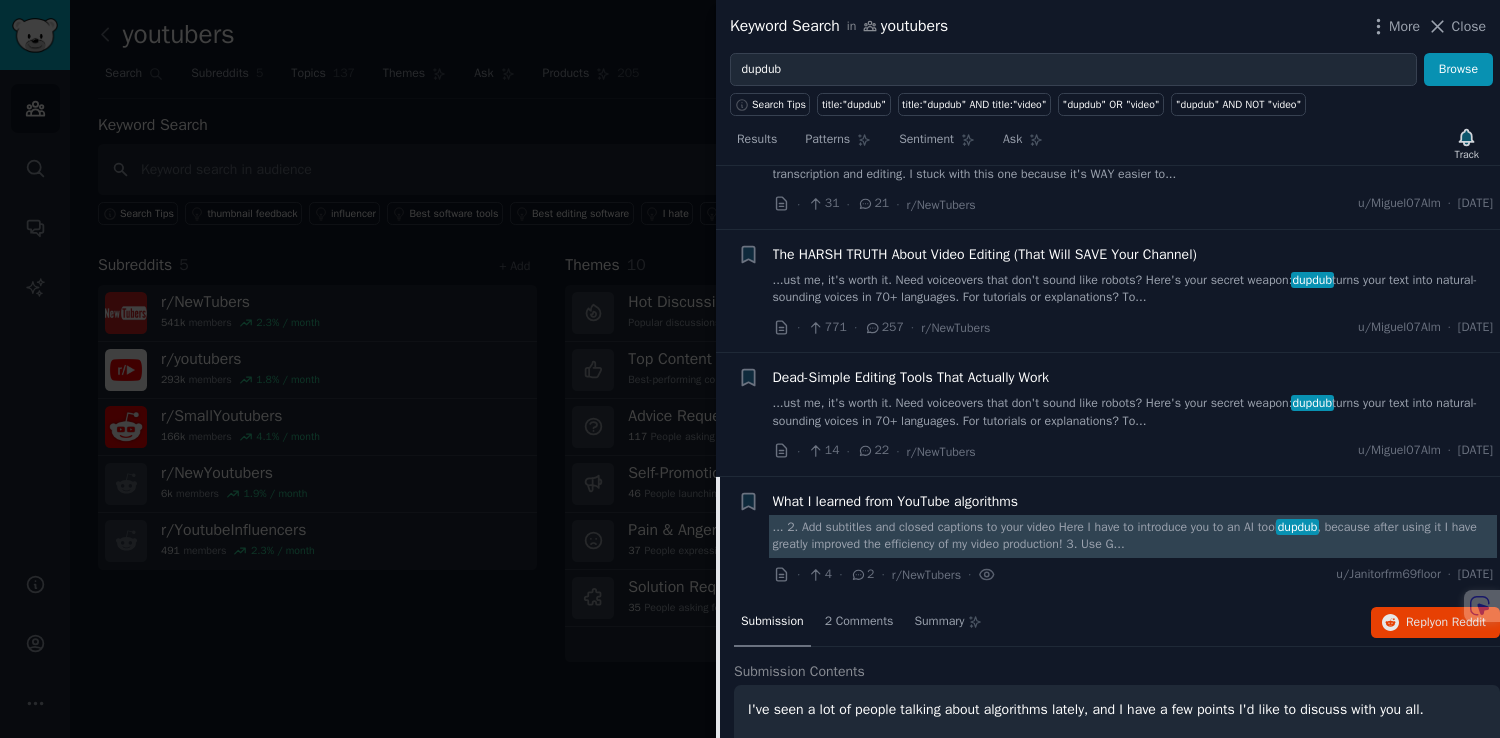 click on "...
2. Add subtitles and closed captions to your video
Here I have to introduce you to an AI tool  dupdub , because after using it I have greatly improved the efficiency of my video production!
3. Use G..." at bounding box center (1133, 536) 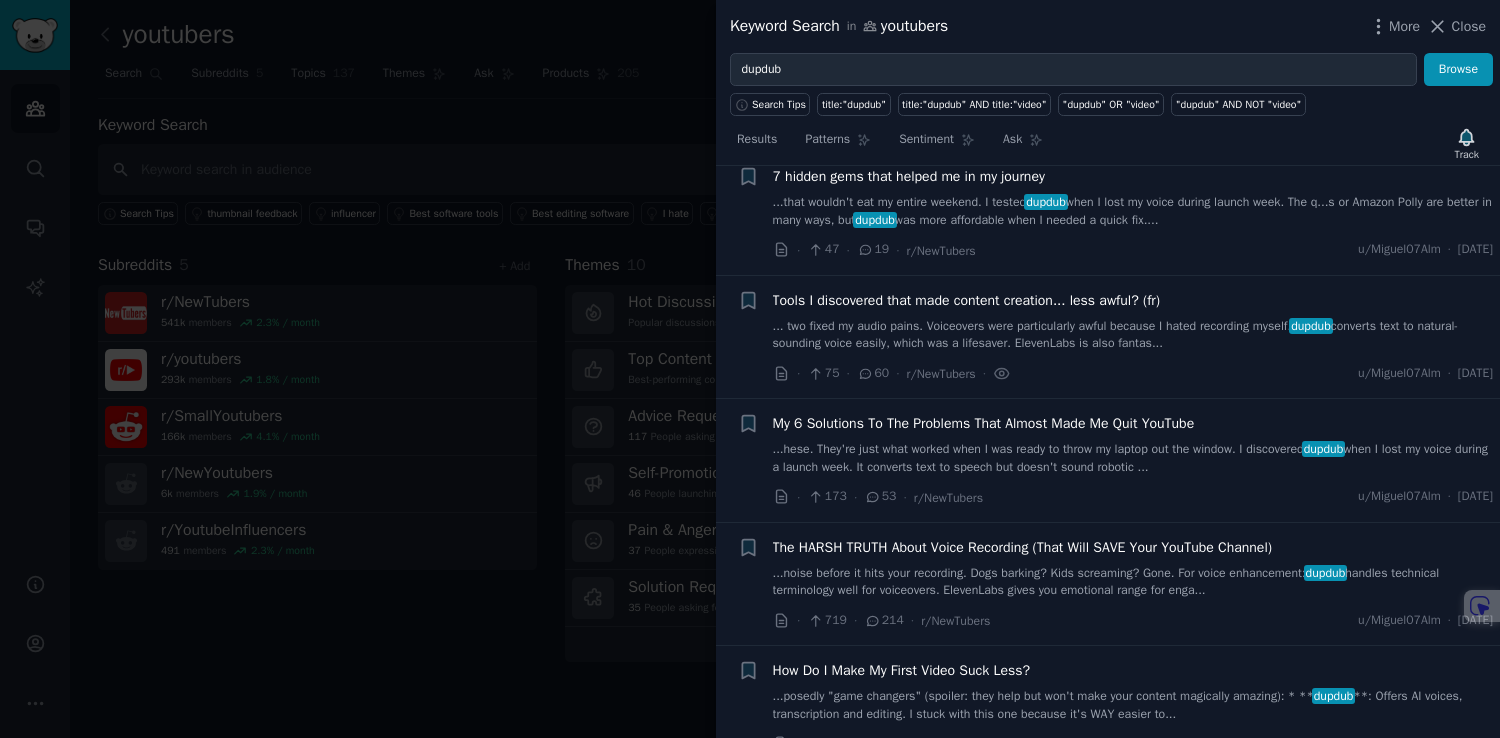 scroll, scrollTop: 415, scrollLeft: 0, axis: vertical 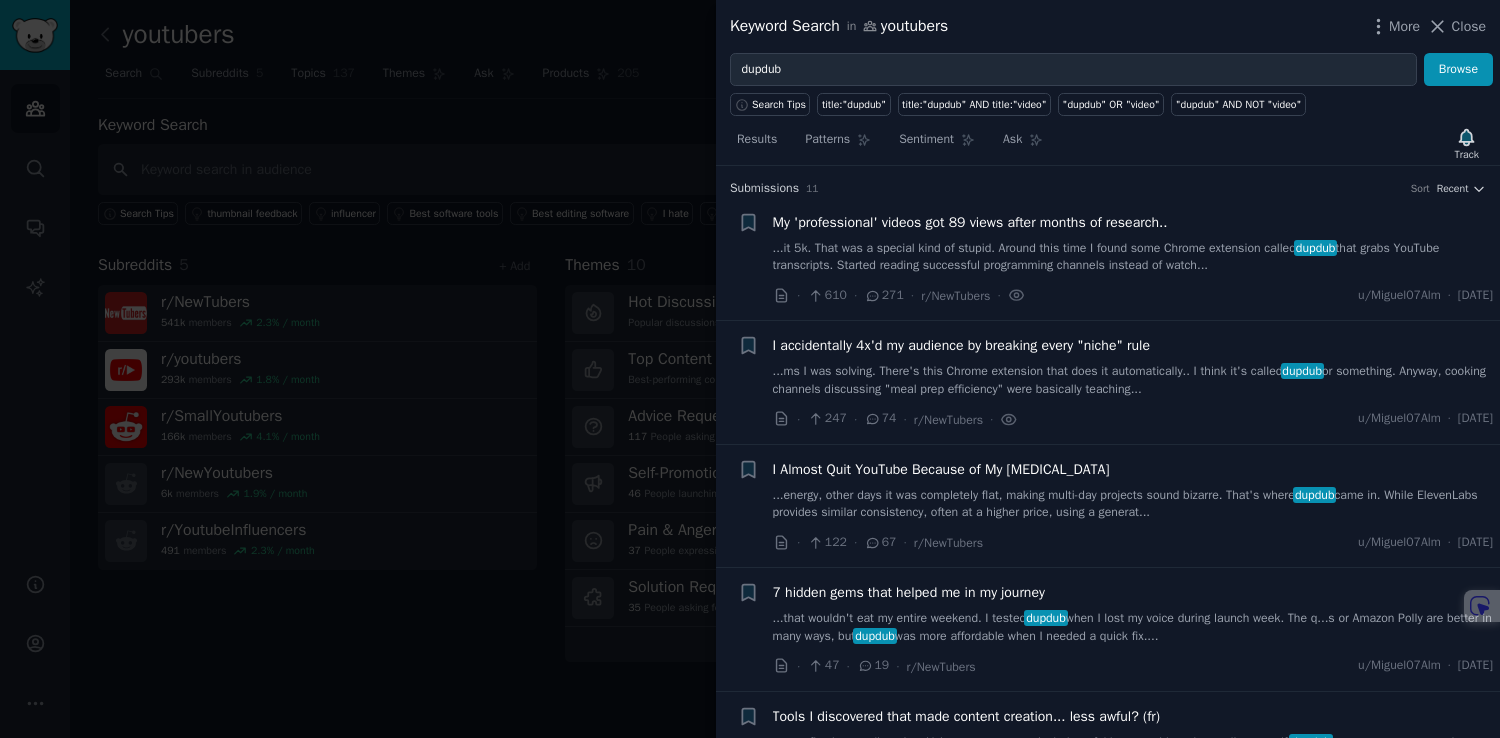 click at bounding box center (750, 369) 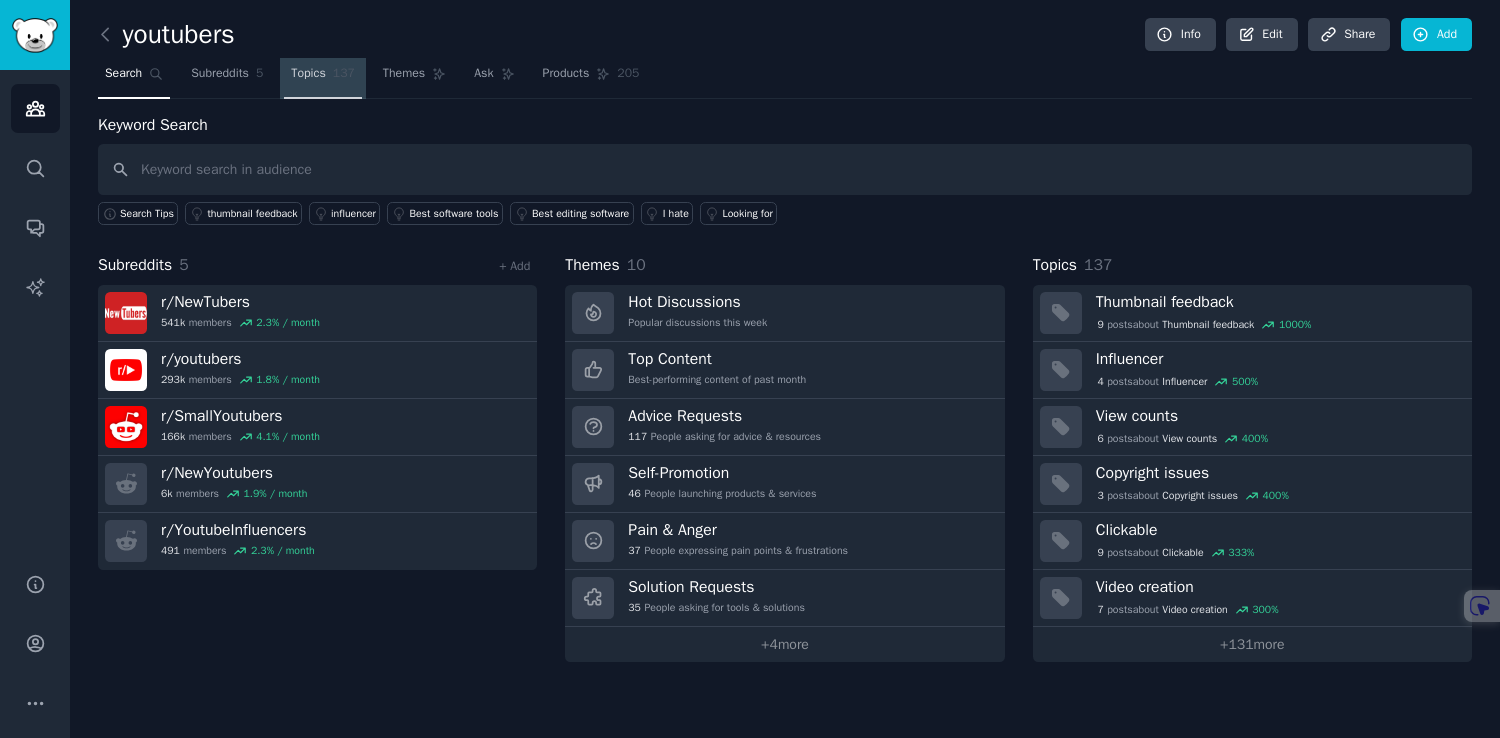 click on "Topics" at bounding box center [308, 74] 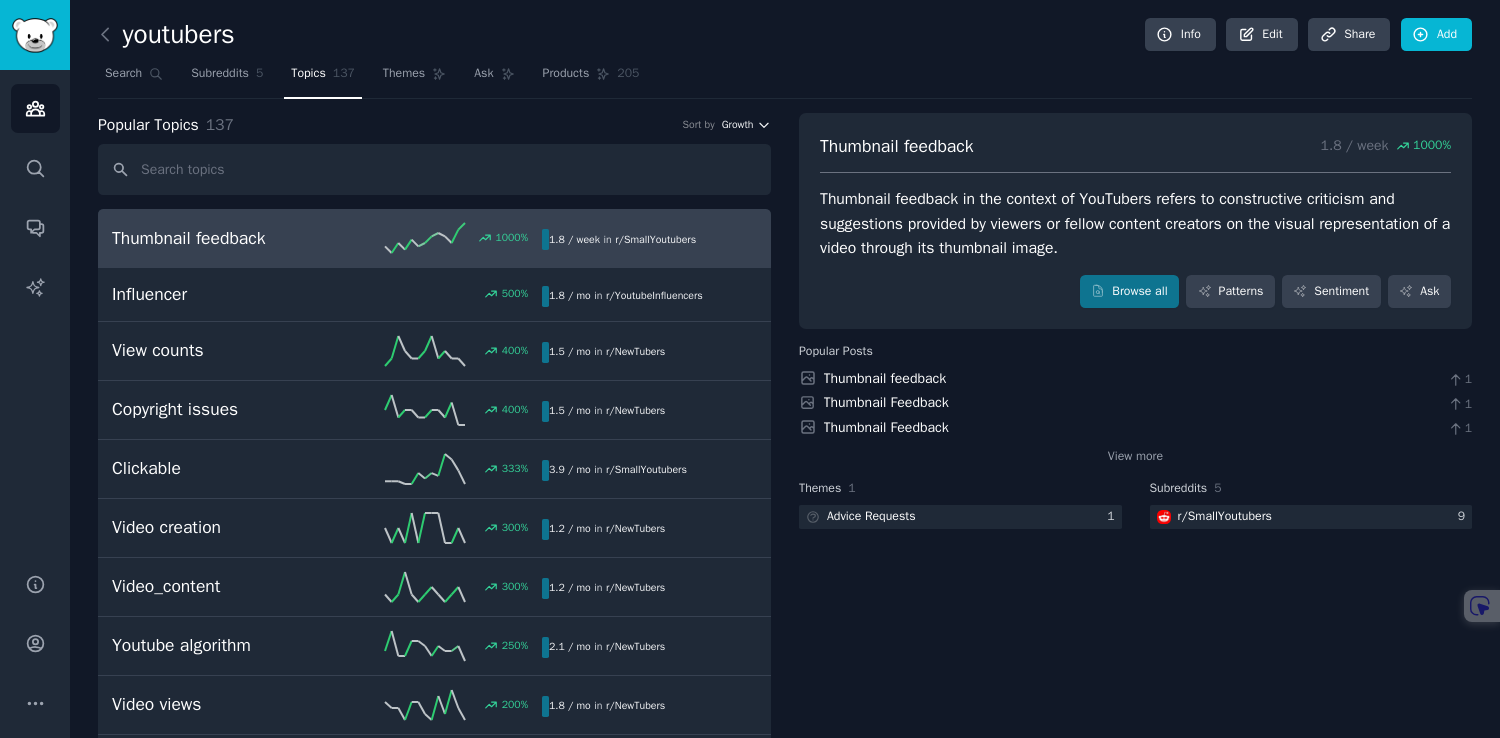 click on "Growth" at bounding box center [746, 125] 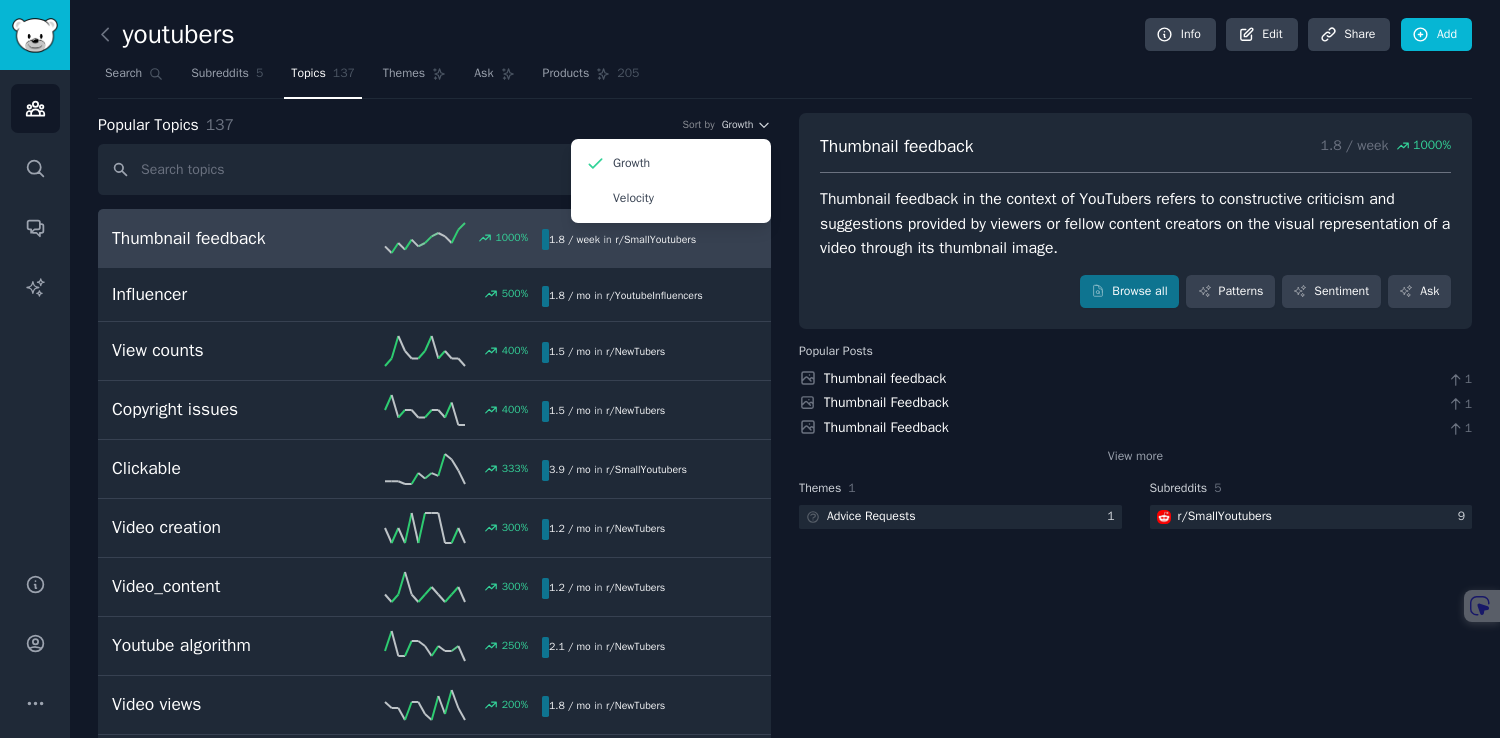 click on "Popular Topics 137 Sort by Growth Growth Velocity Thumbnail feedback 1000 % 1.8 / week  in    r/ SmallYoutubers Influencer 500 % 1.8 / mo  in    r/ YoutubeInfluencers View counts 400 % 1.5 / mo  in    r/ NewTubers Copyright issues 400 % 1.5 / mo  in    r/ NewTubers Clickable 333 % 3.9 / mo  in    r/ SmallYoutubers Video creation 300 % 1.2 / mo  in    r/ NewTubers Video_content 300 % 1.2 / mo  in    r/ NewTubers Youtube algorithm 250 % 2.1 / mo  in    r/ NewTubers Video views 200 % 1.8 / mo  in    r/ NewTubers Impressions/views 200 % 10.9 / yr  in    r/ NewTubers Consistency 200 % 10.9 / yr  in    r/ SmallYoutubers Struggling 156 % 1.6 / week  in    r/ youtubers ,  r/ SmallYoutubers Annoying 150 % 1.5 / mo  in    r/ NewTubers Youtube channels 150 % 1.5 / mo  in    r/ NewTubers Self 140 % 1.7 / week  in    r/ NewTubers Horror 74 % 6.1 / week  in    r/ SmallYoutubers Retention 71 % 1.0 / day  in    r/ NewTubers Subscriber 61 % 5.2 / week  in    r/ NewTubers ,  r/ SmallYoutubers Motivated 60 % 2.4 / mo  in    r/" at bounding box center (785, 4150) 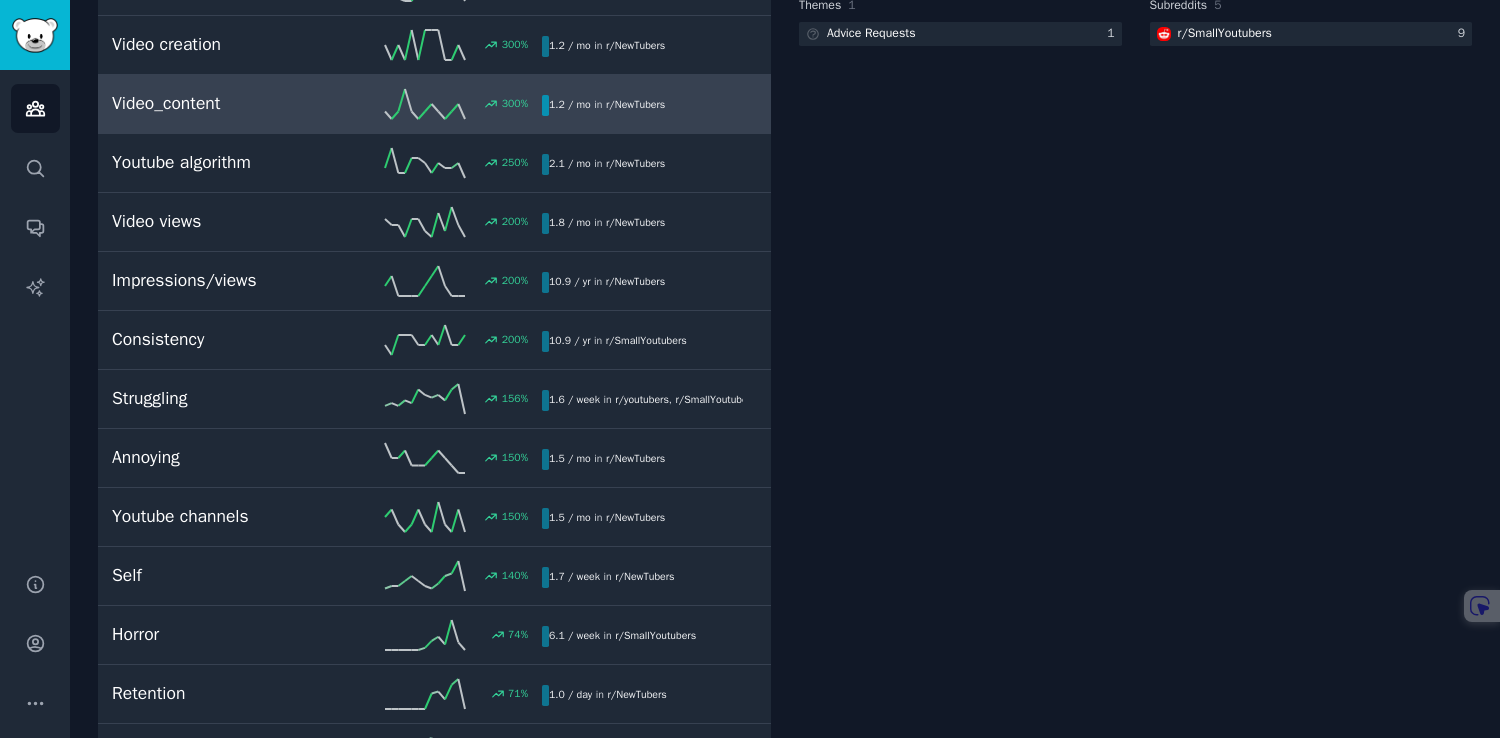scroll, scrollTop: 616, scrollLeft: 0, axis: vertical 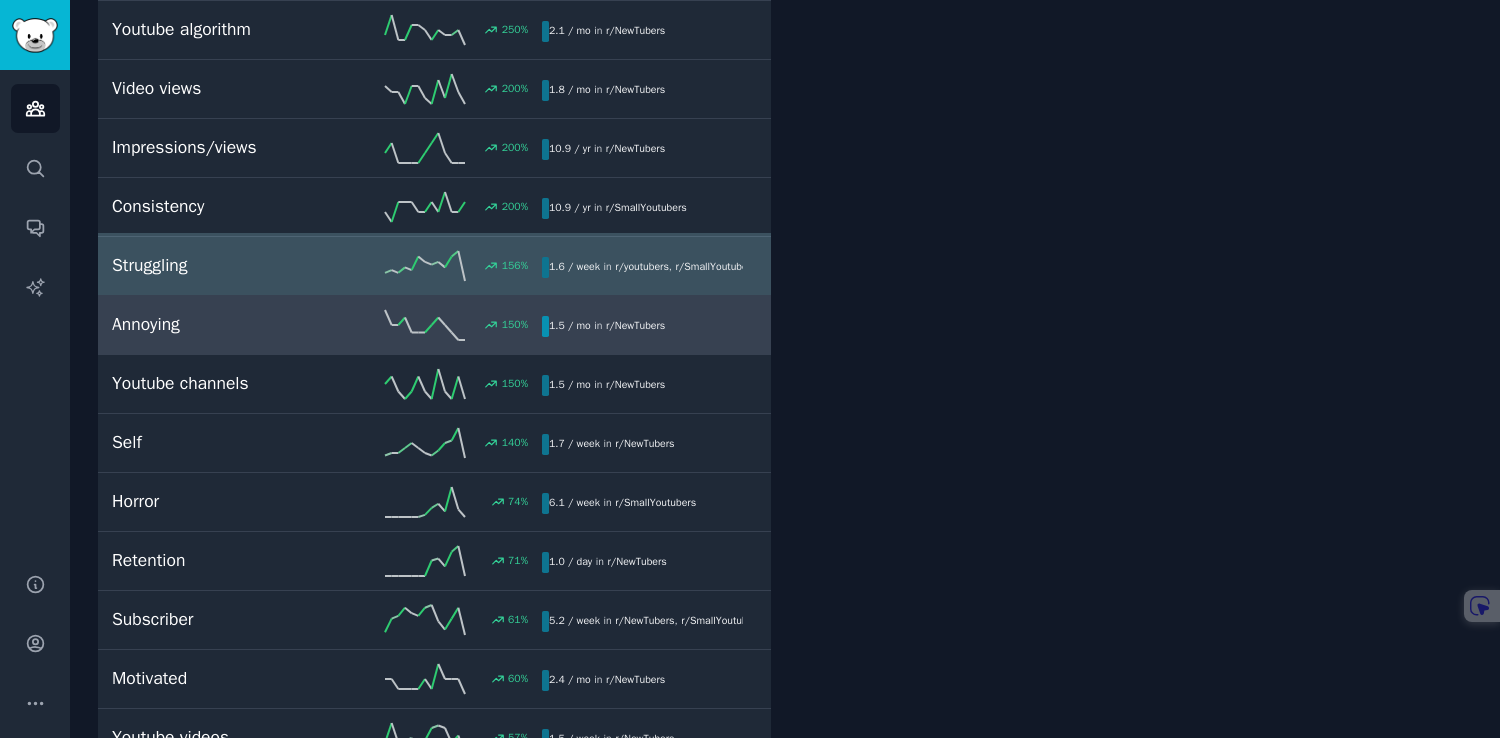 click on "Annoying" at bounding box center [219, 324] 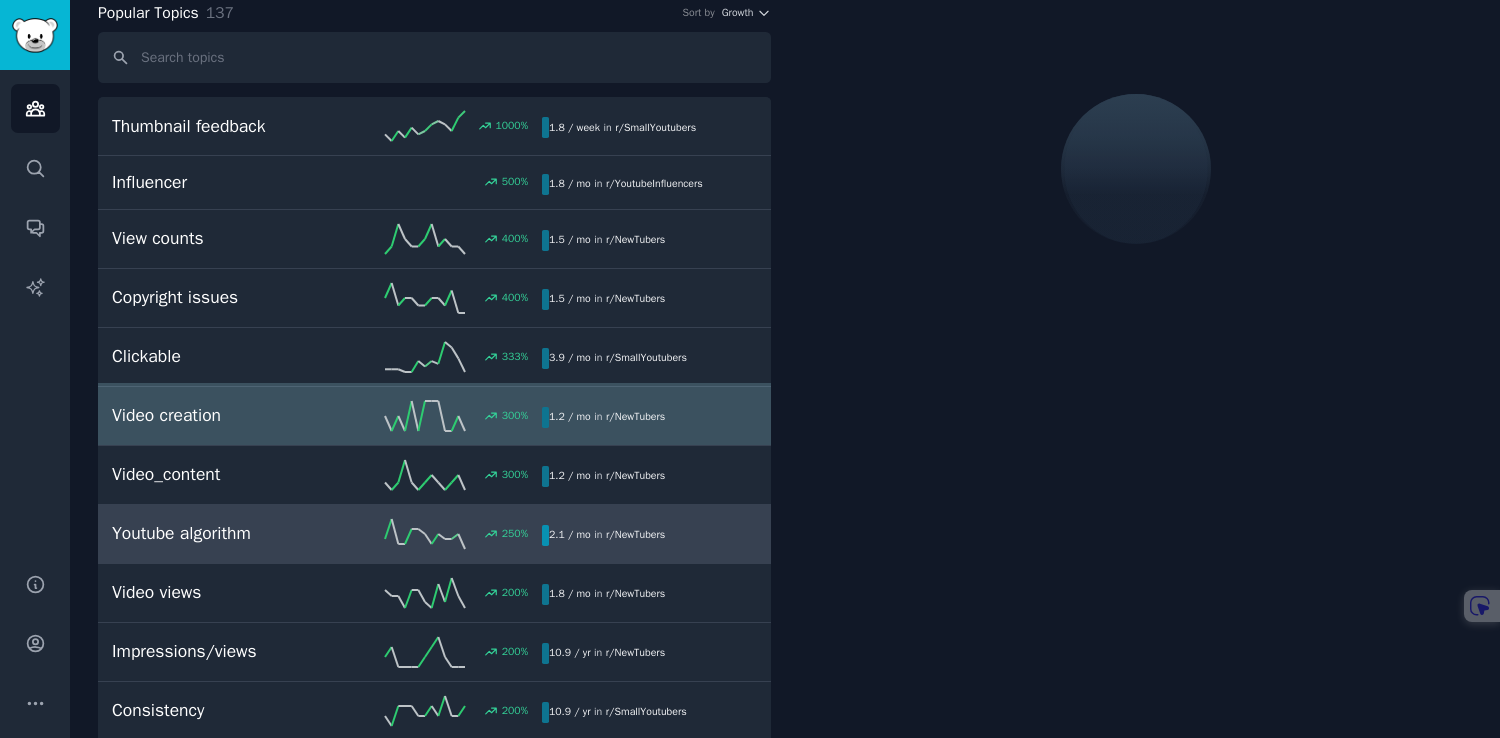scroll, scrollTop: 0, scrollLeft: 0, axis: both 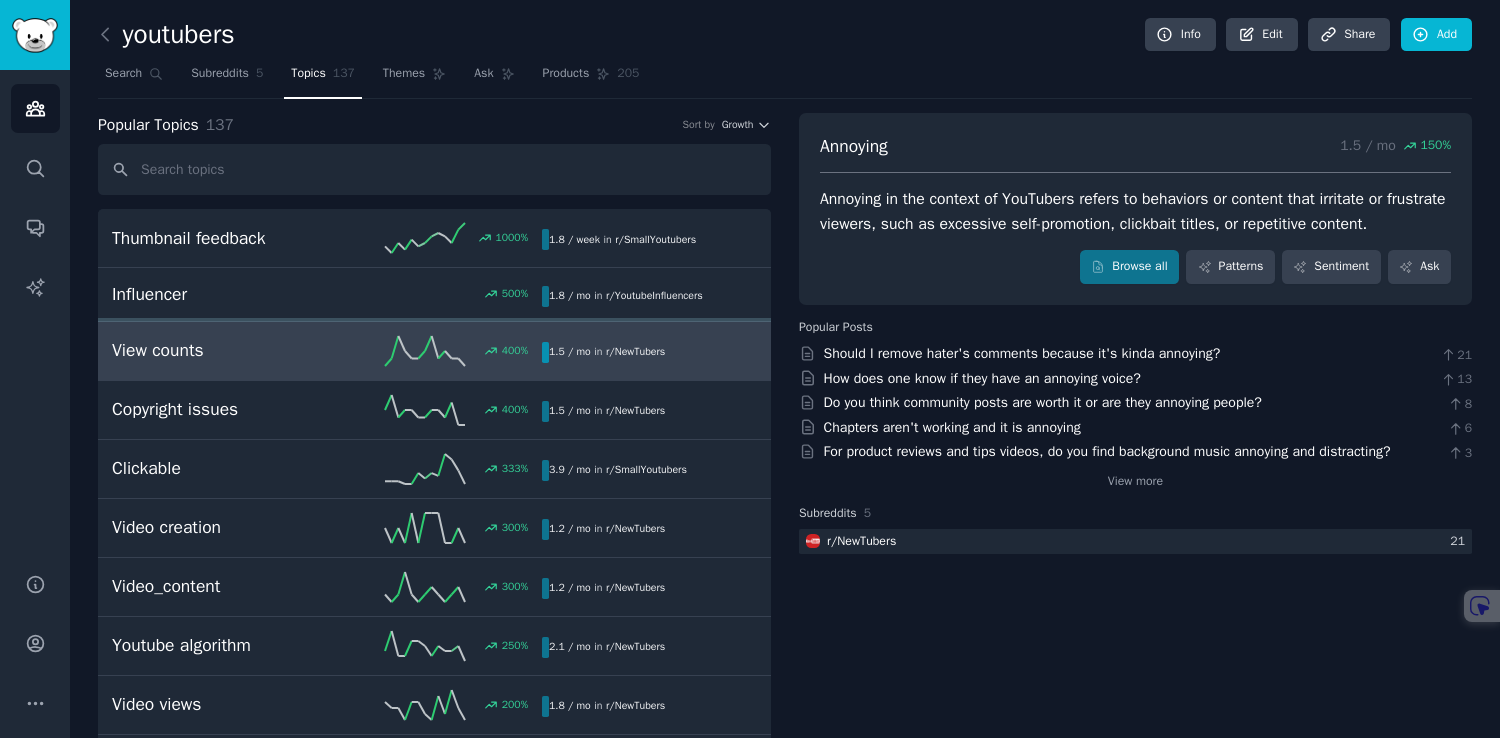 click on "View counts" at bounding box center (219, 350) 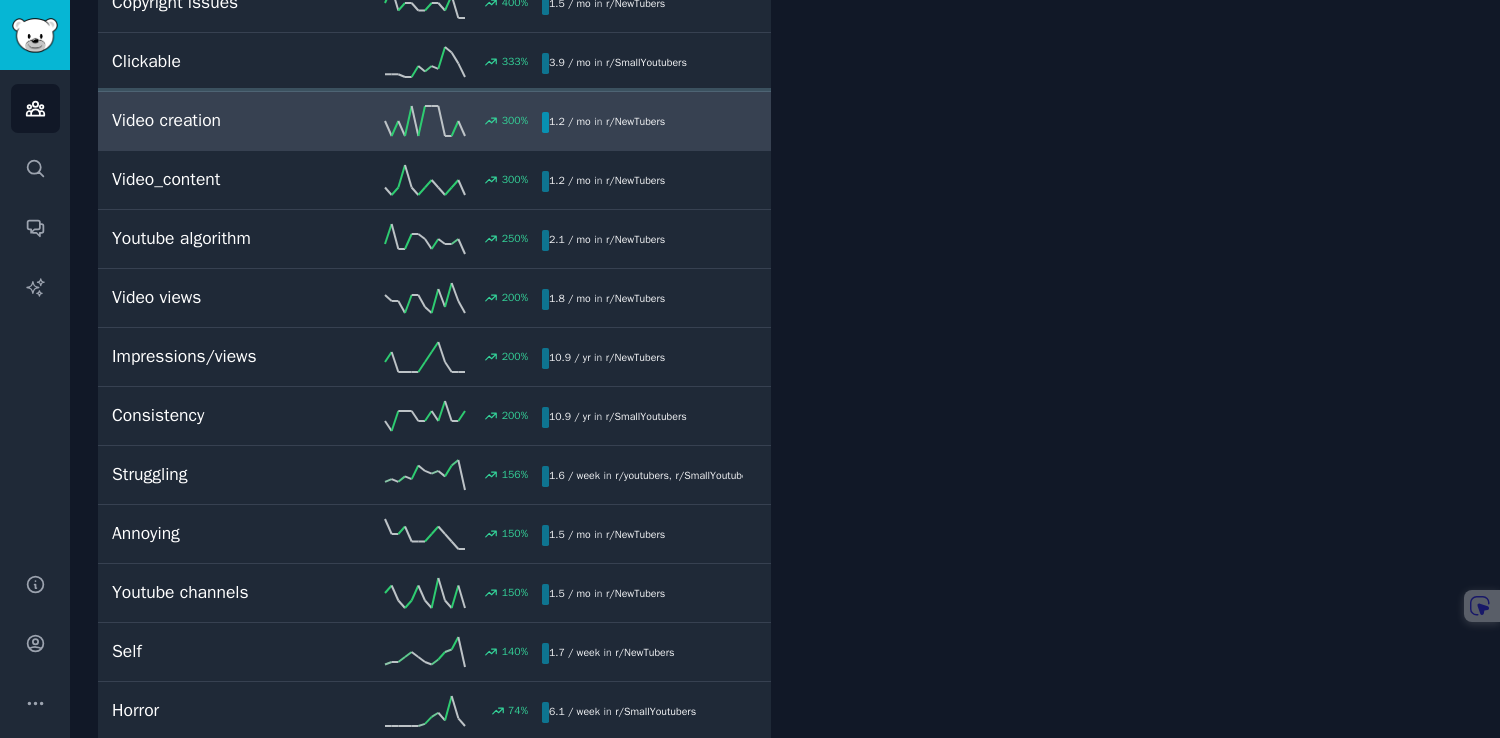 scroll, scrollTop: 408, scrollLeft: 0, axis: vertical 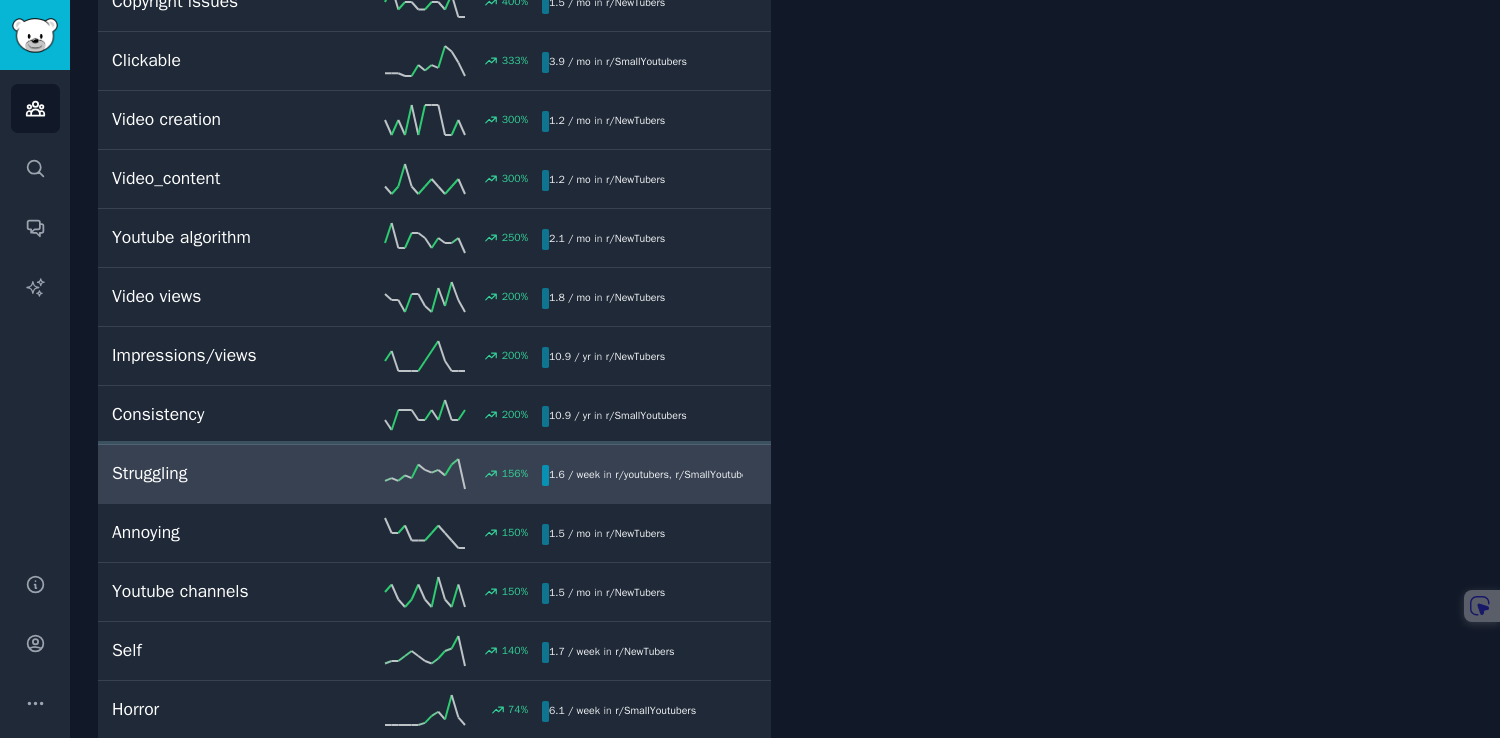 click on "Struggling" at bounding box center (219, 473) 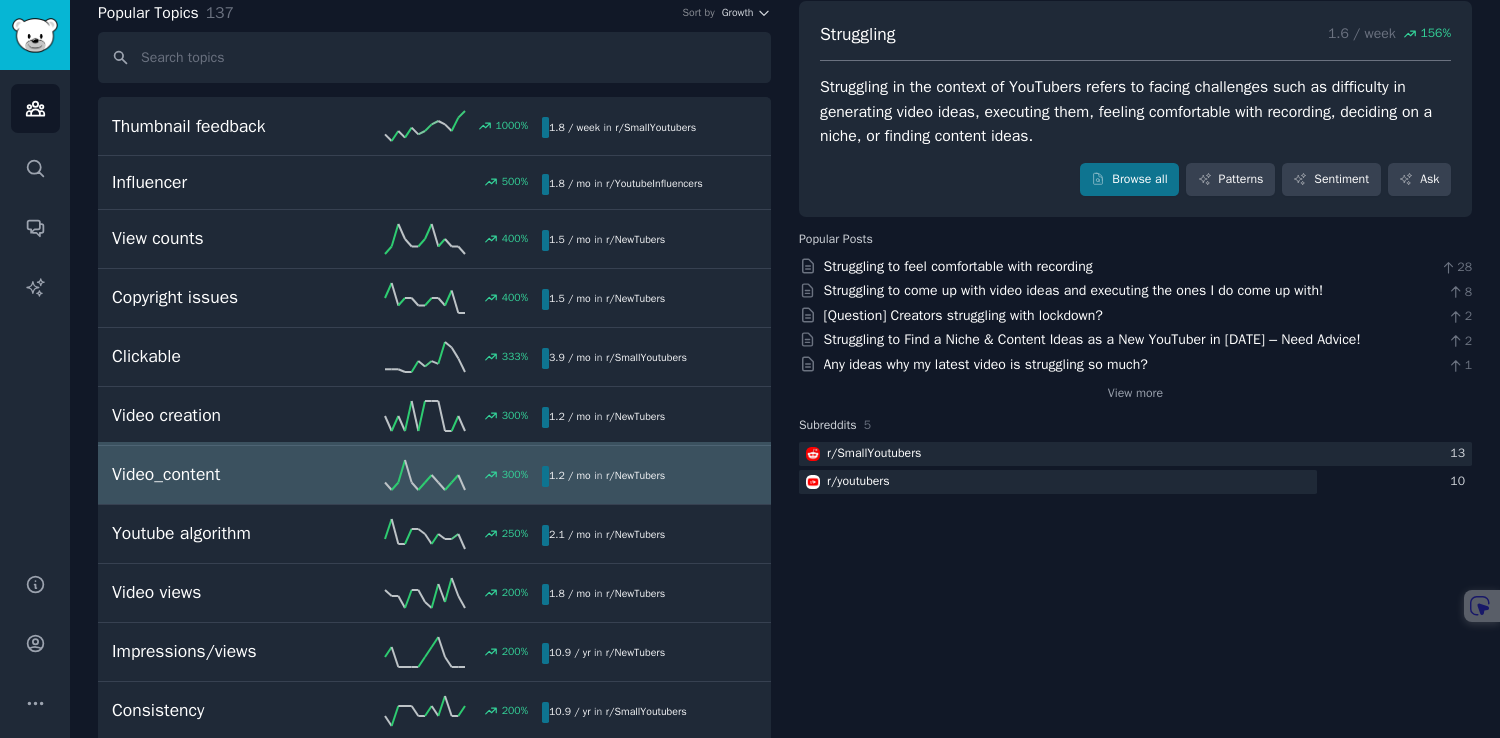 scroll, scrollTop: 0, scrollLeft: 0, axis: both 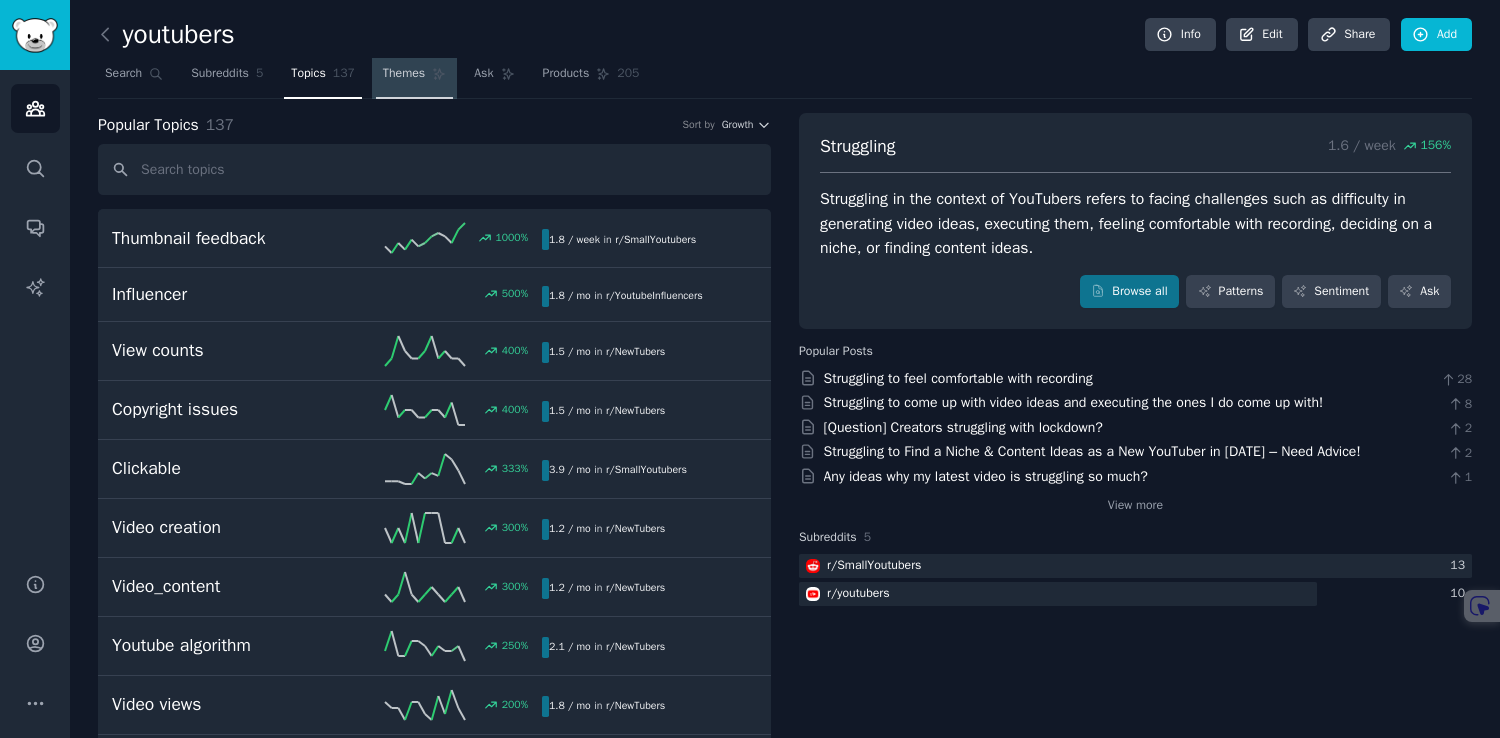 click on "Themes" at bounding box center (404, 74) 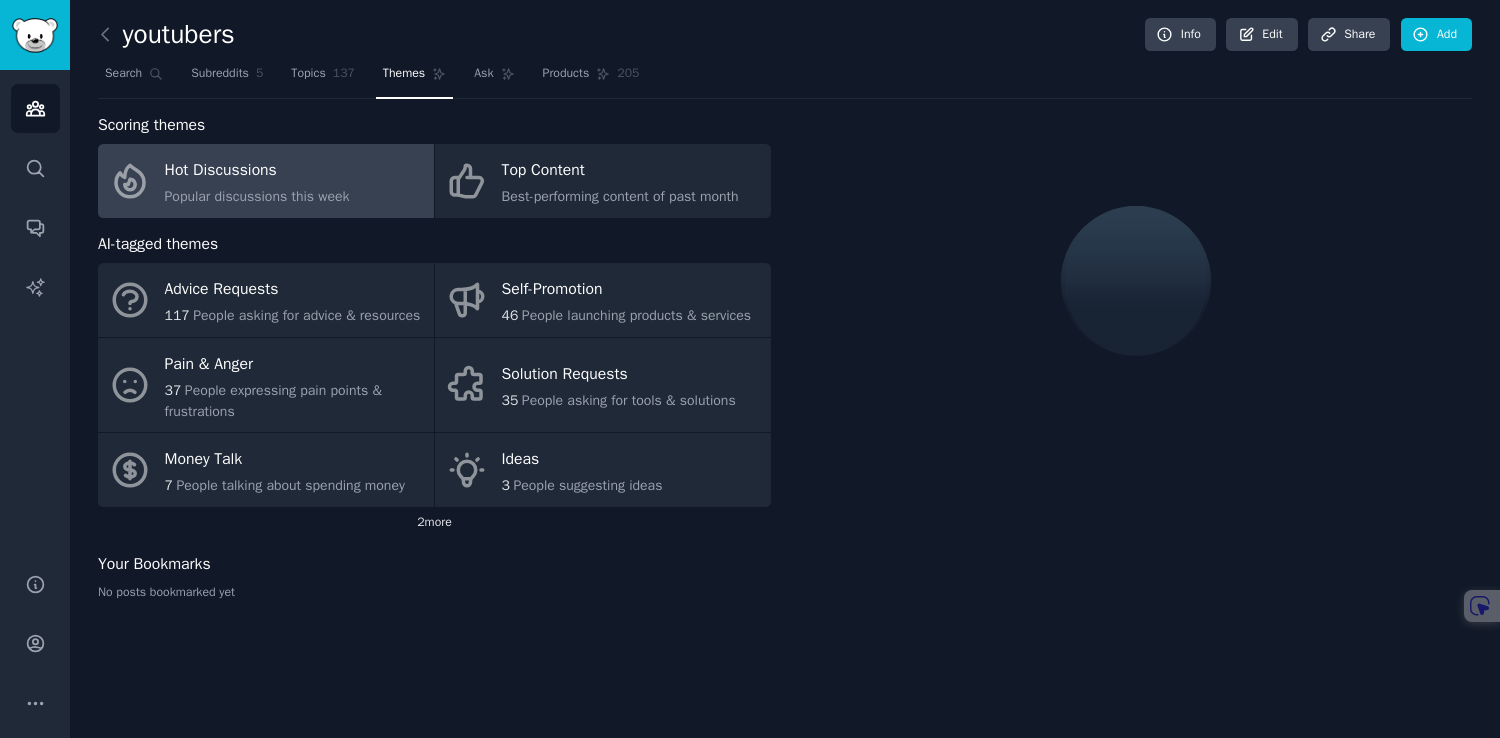 click on "2  more" 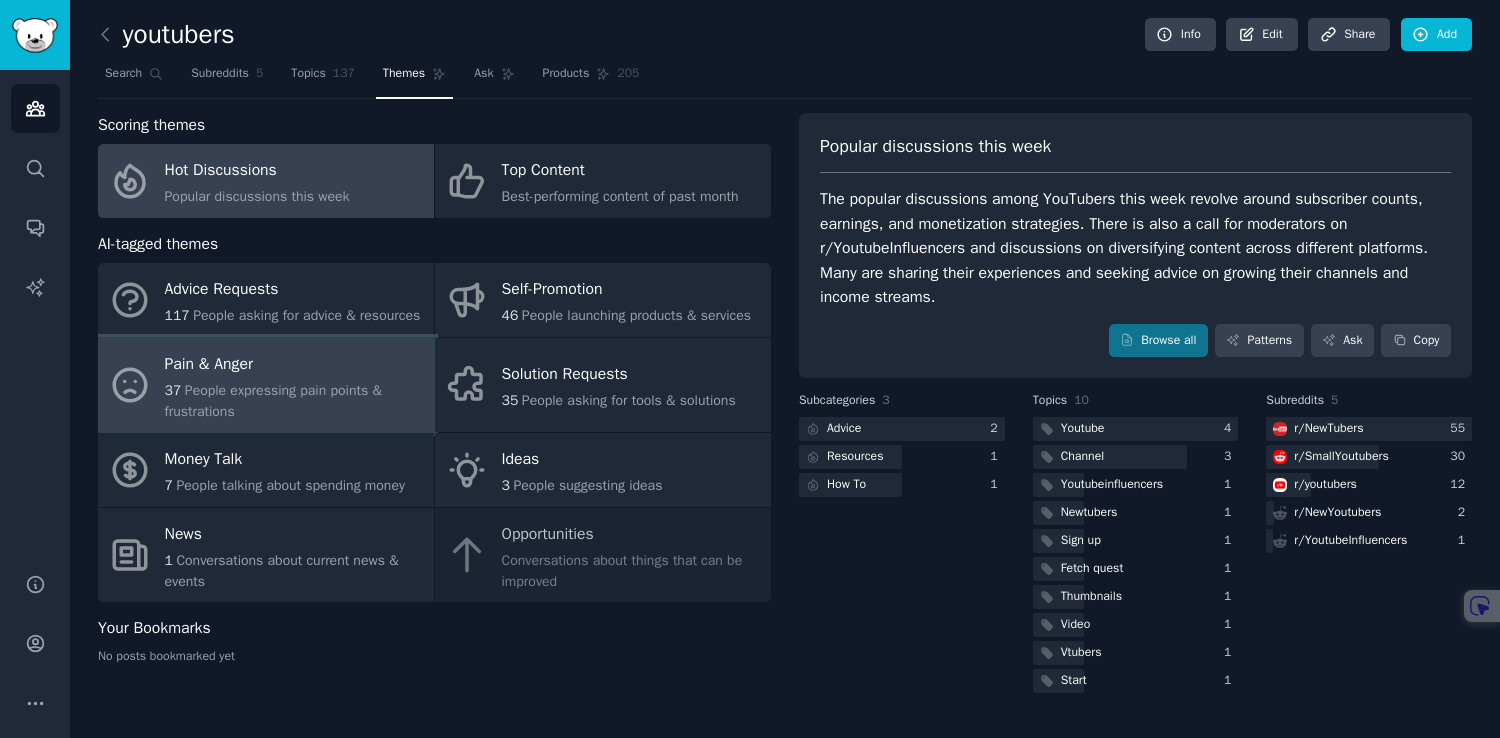 click on "People expressing pain points & frustrations" at bounding box center [273, 401] 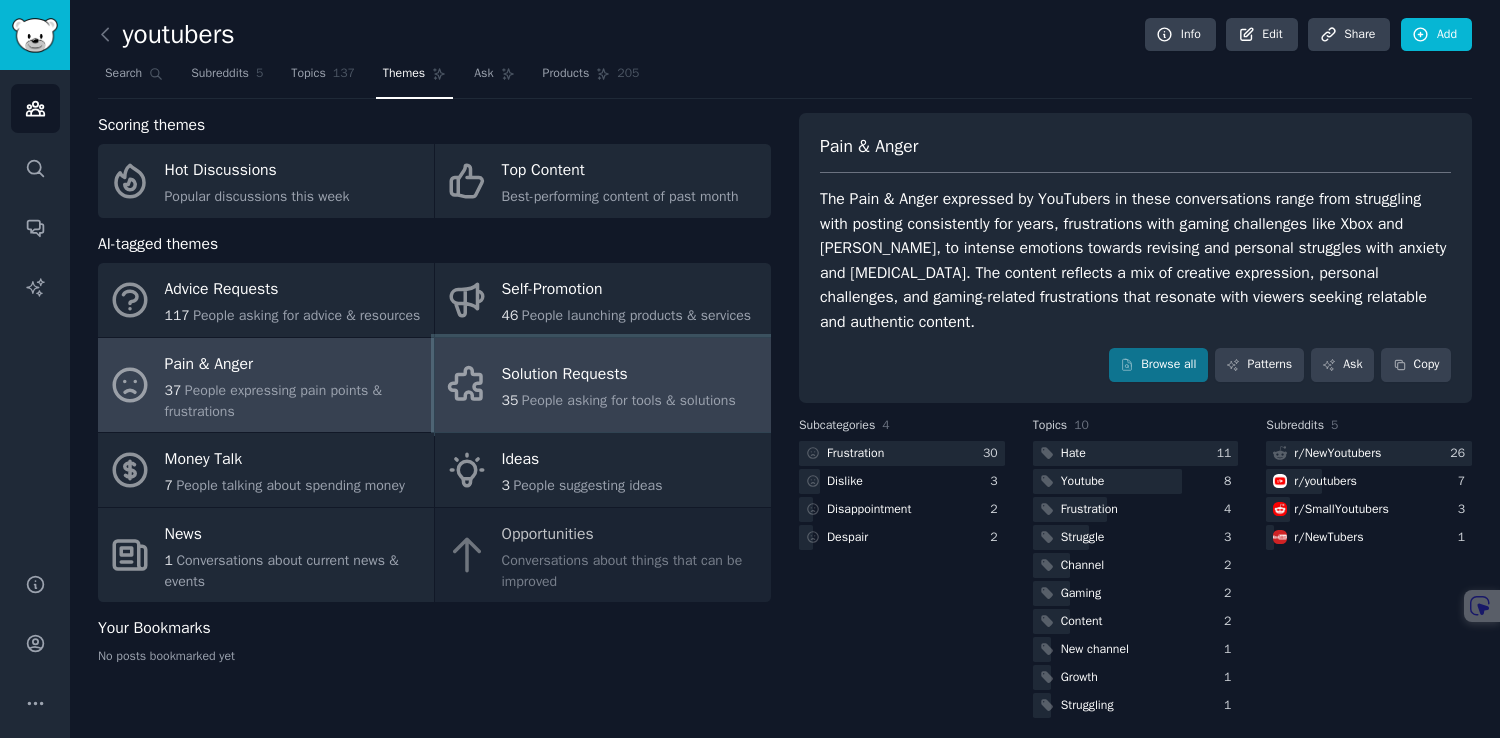 click on "Solution Requests 35 People asking for tools & solutions" at bounding box center [603, 385] 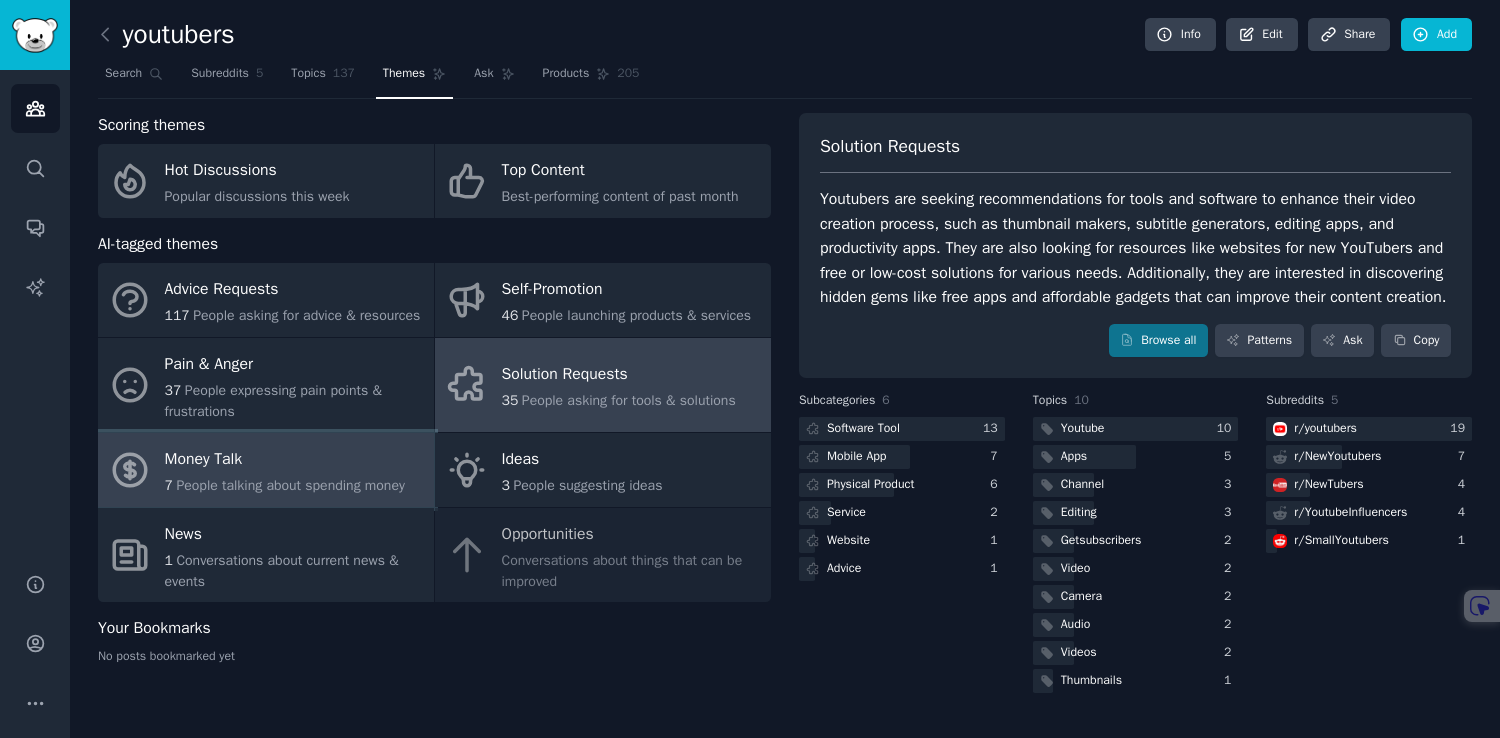 click on "Money Talk" at bounding box center [285, 460] 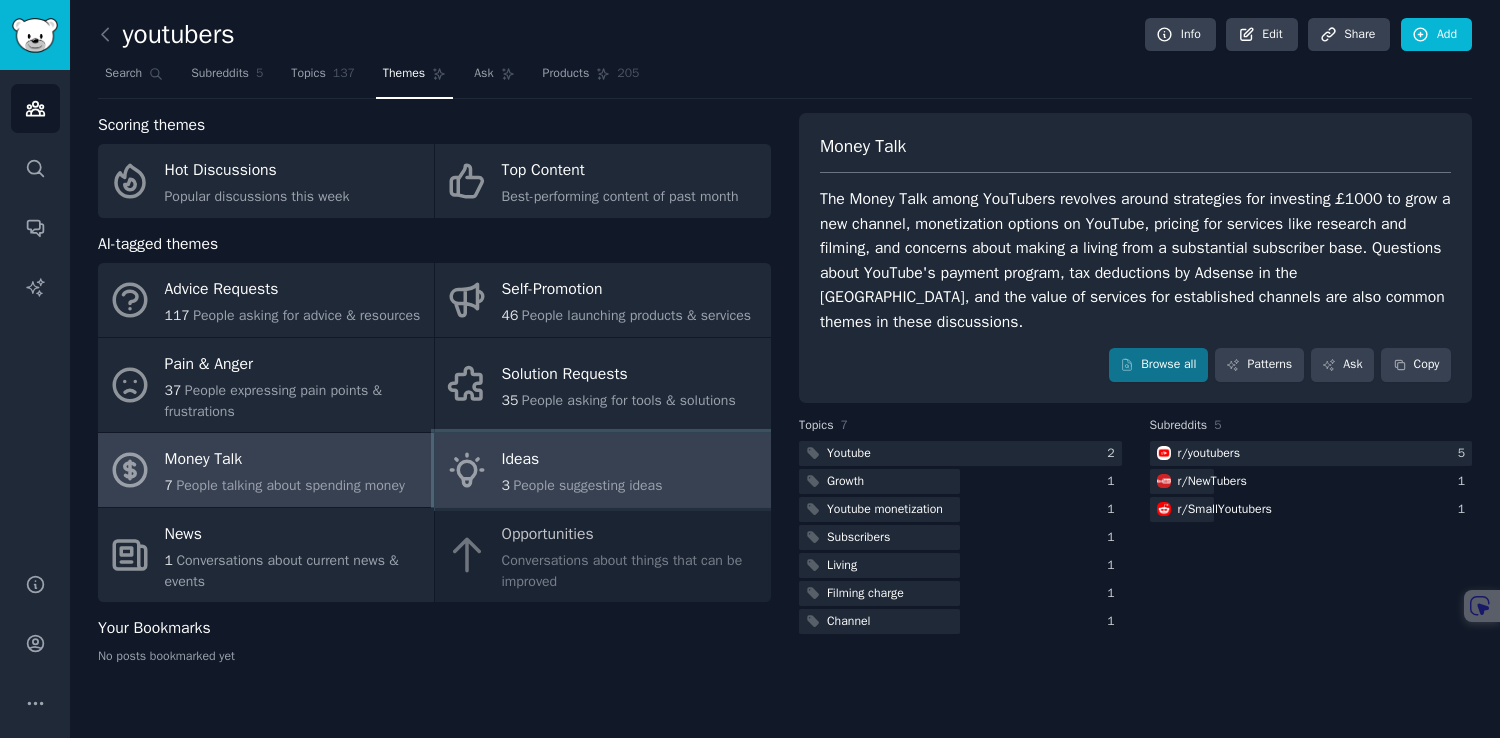 click on "Ideas" at bounding box center (582, 460) 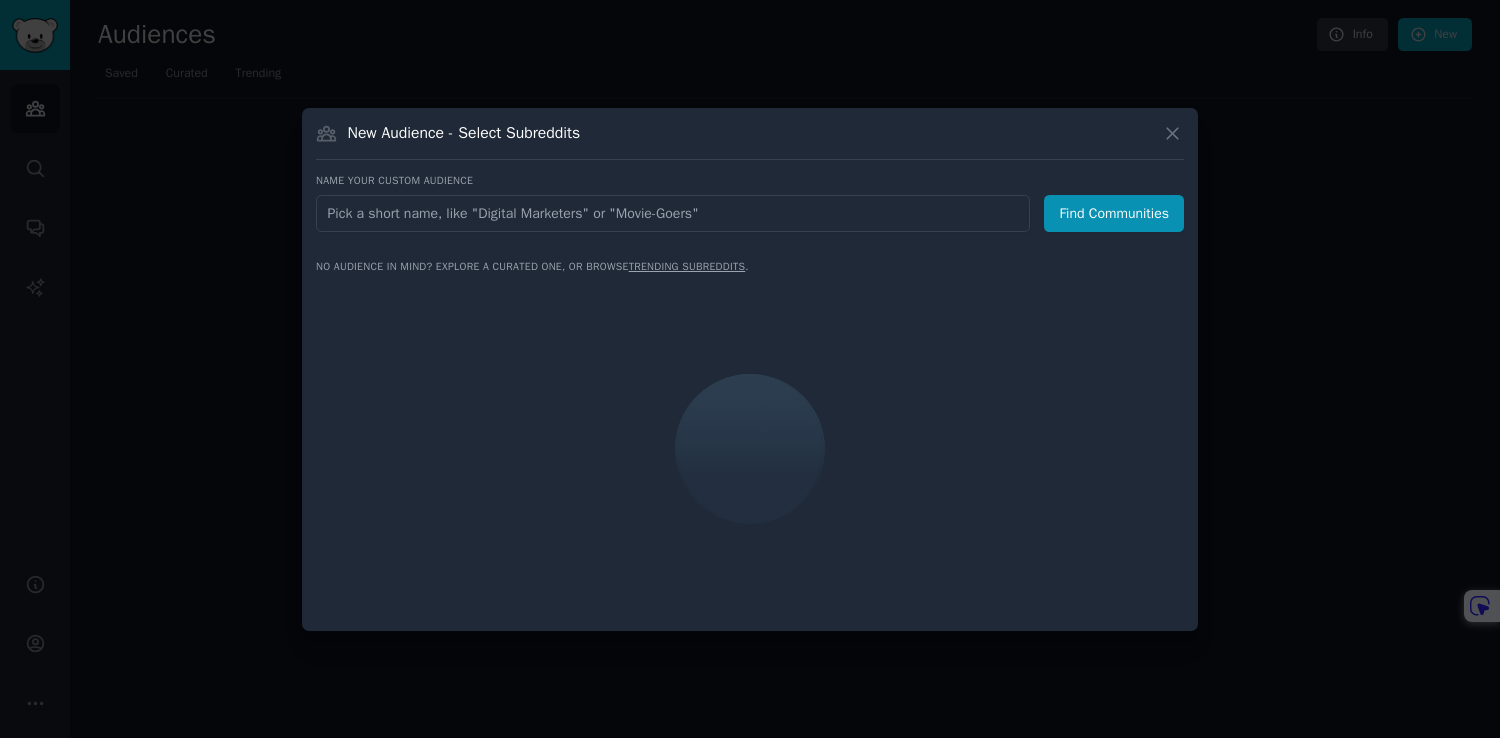 scroll, scrollTop: 0, scrollLeft: 0, axis: both 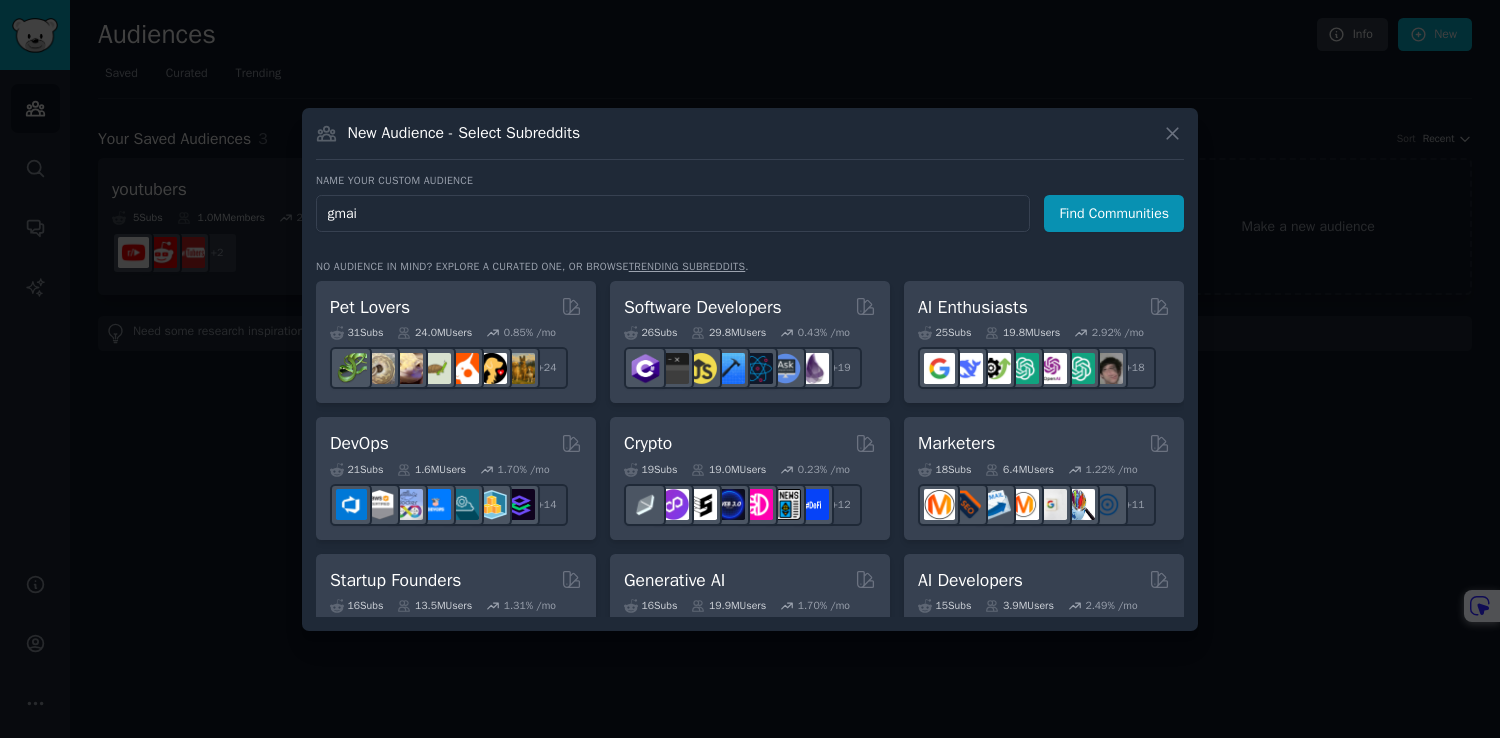 type on "gmail" 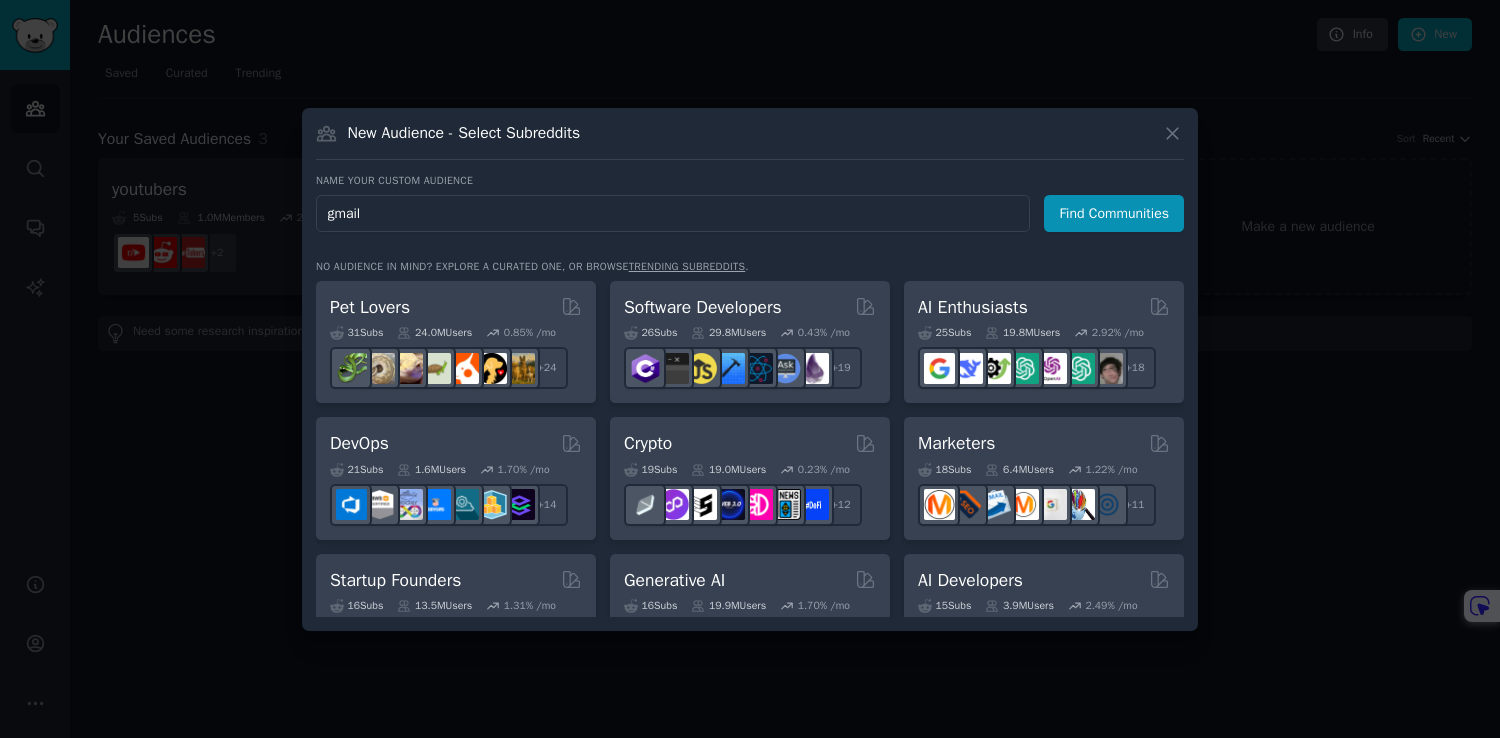 click on "Find Communities" at bounding box center (1114, 213) 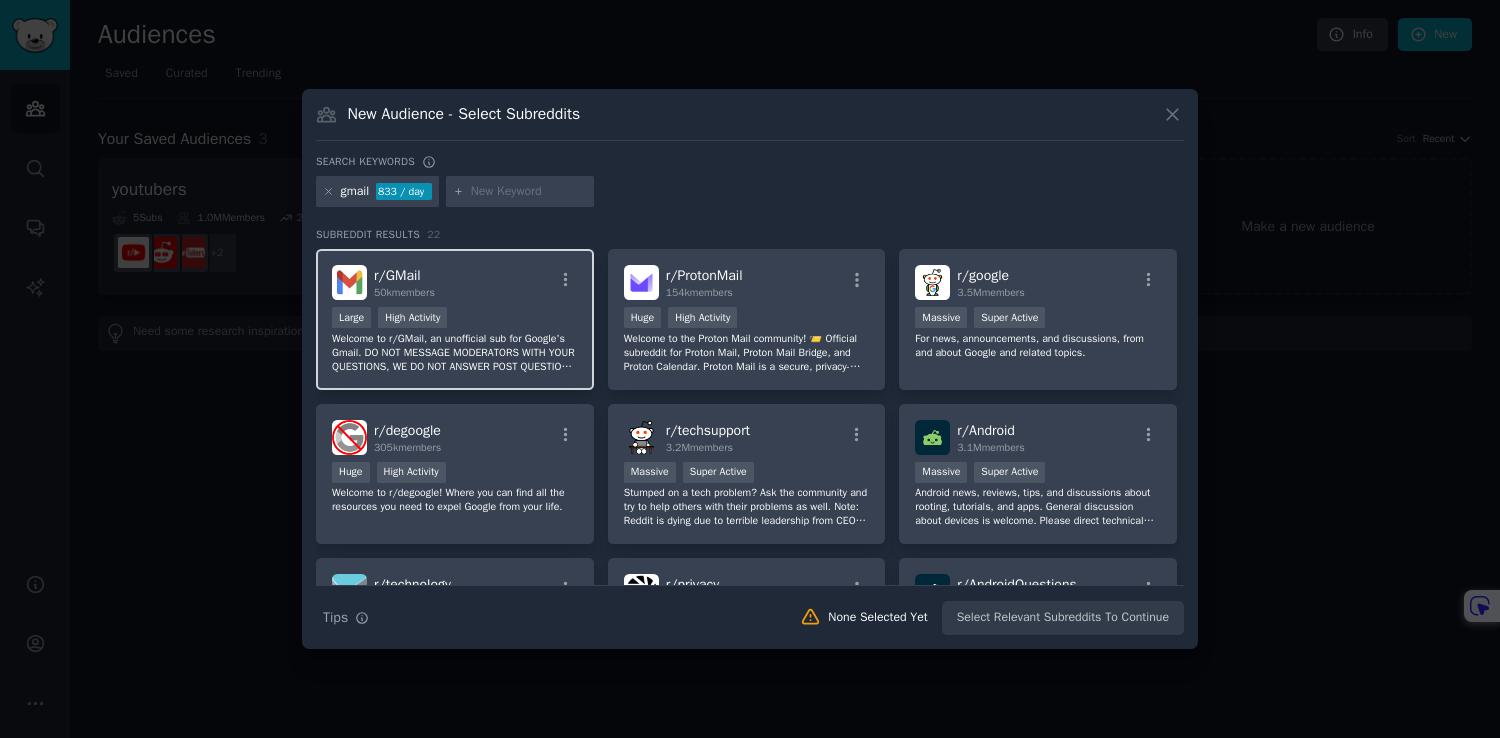 click on "Welcome to r/GMail, an unofficial sub for Google's Gmail.
DO NOT MESSAGE MODERATORS WITH YOUR QUESTIONS, WE DO NOT ANSWER POST QUESTIONS THROUGH MODMAIL
Do NOT post real email addresses in the sub to avoid being targeted by scammers." at bounding box center [455, 353] 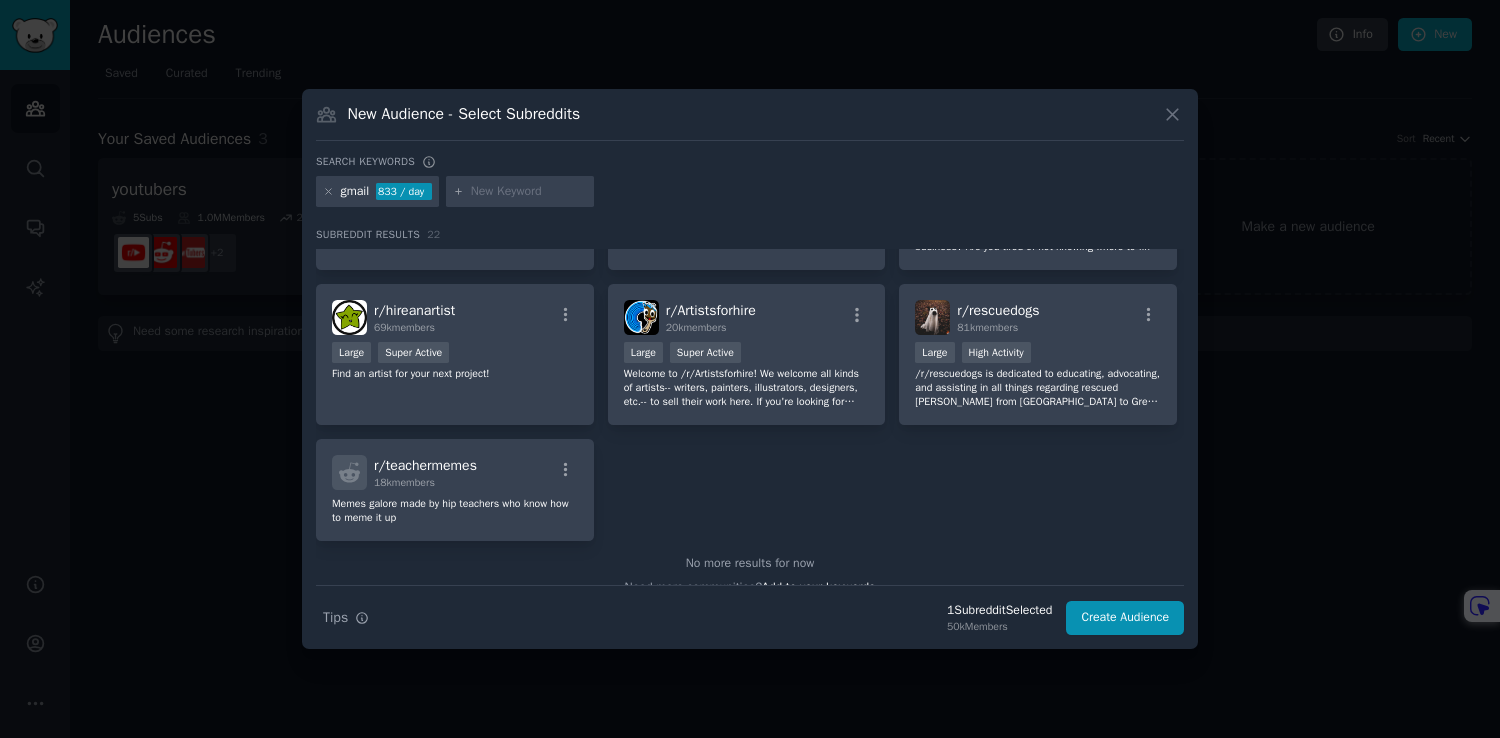 scroll, scrollTop: 890, scrollLeft: 0, axis: vertical 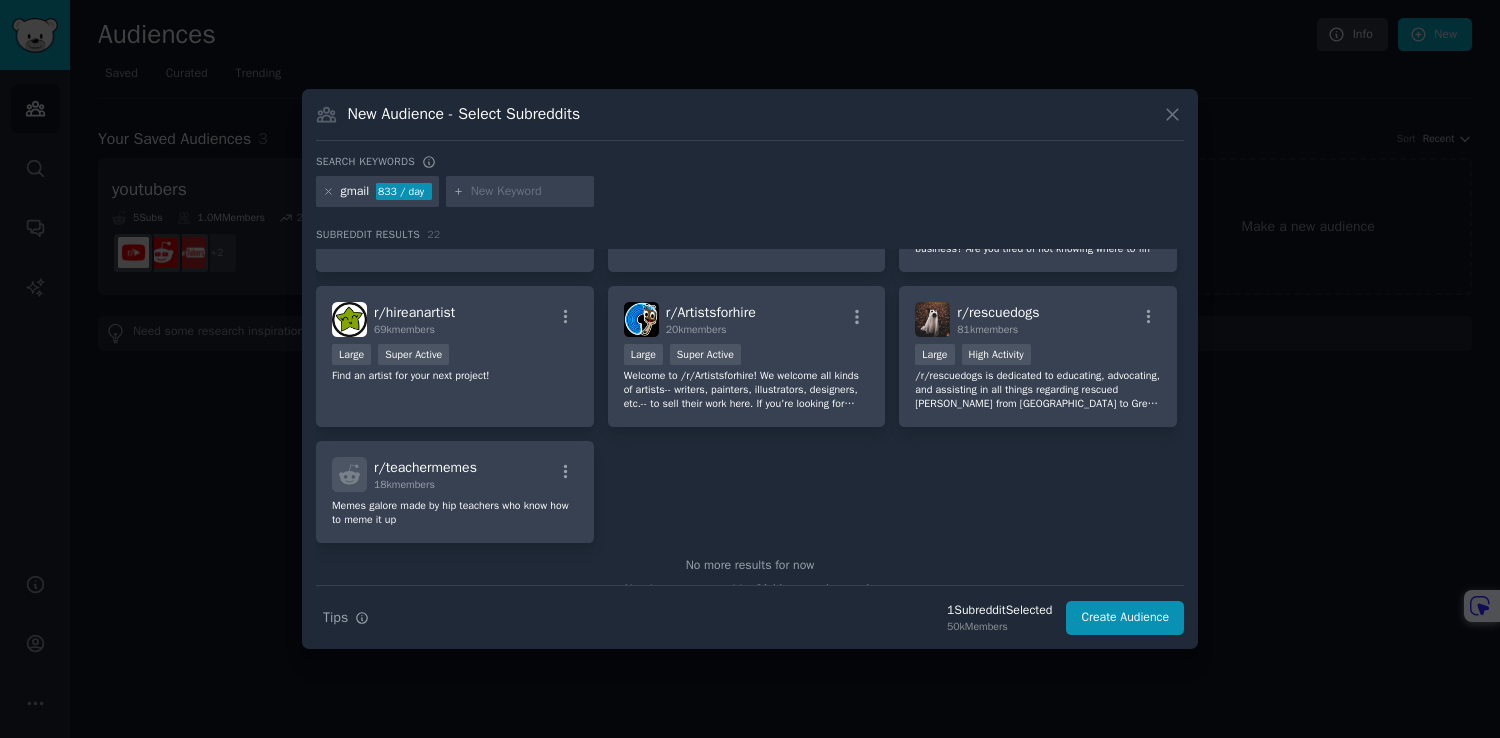 click at bounding box center [529, 192] 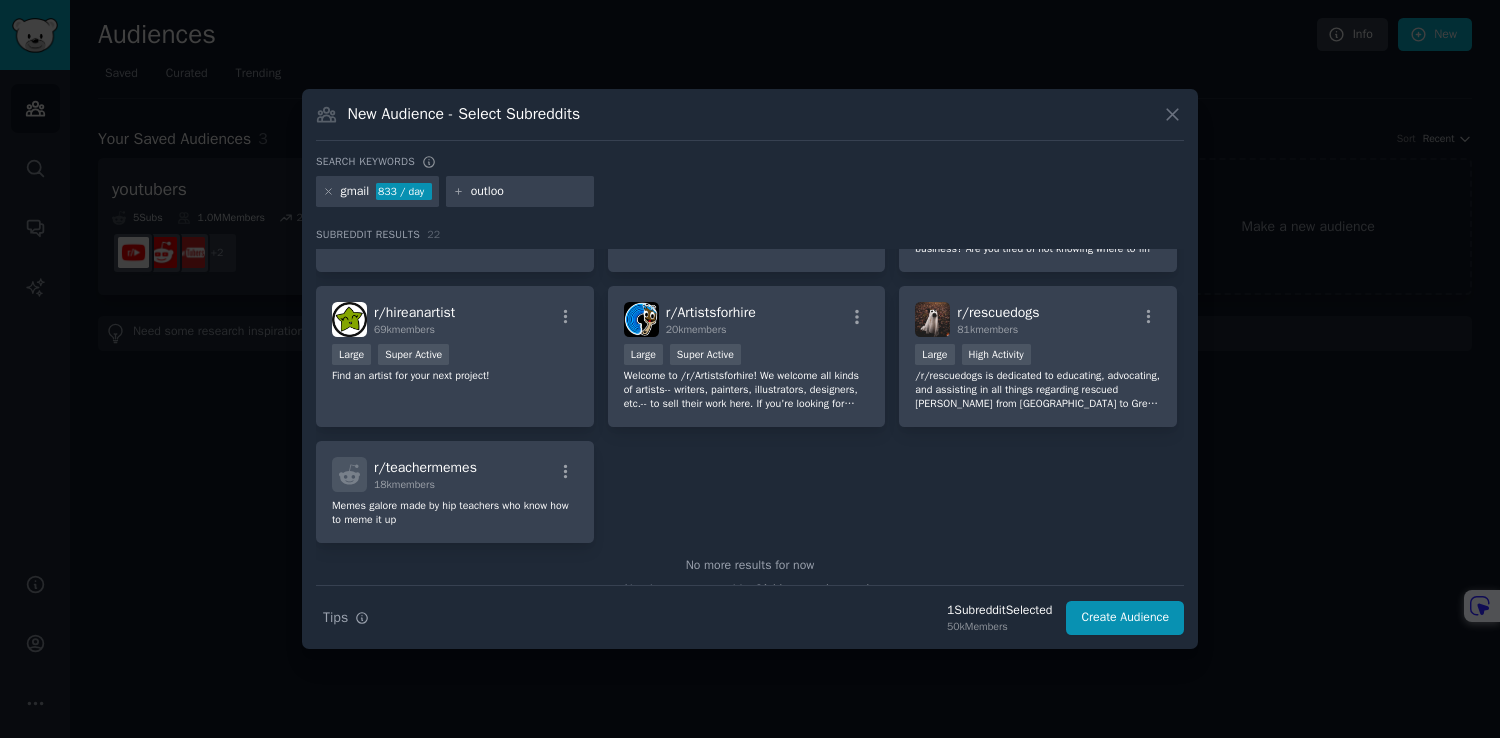 type on "outlook" 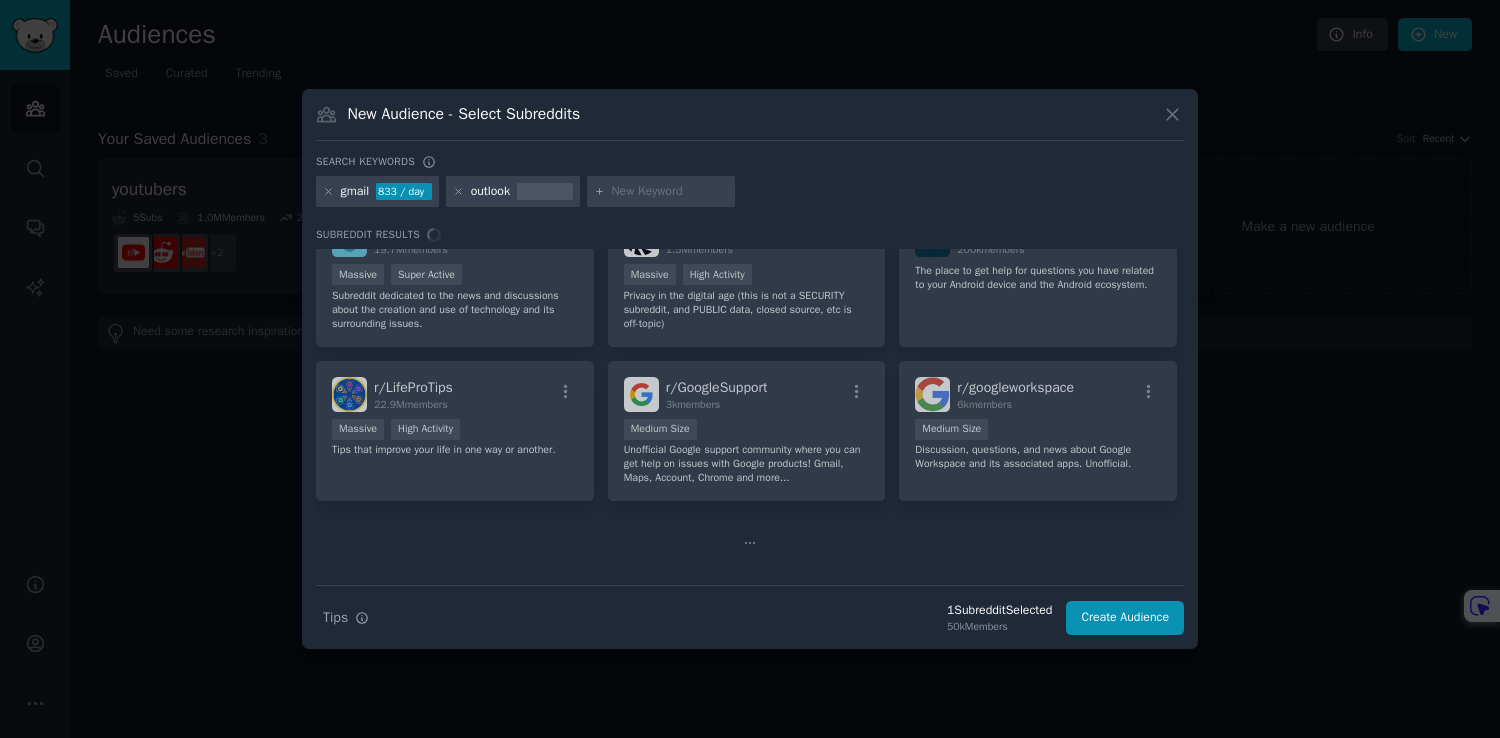 scroll, scrollTop: 0, scrollLeft: 0, axis: both 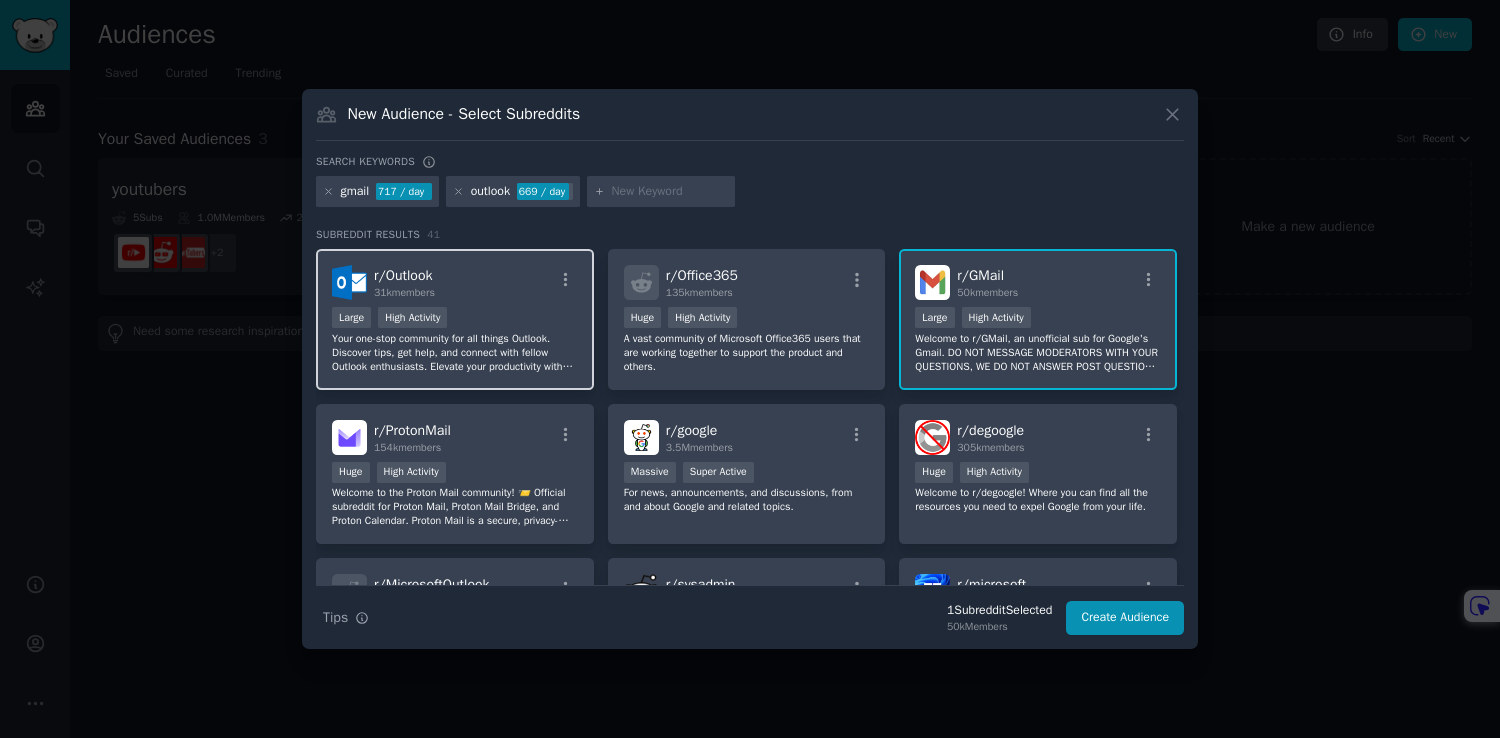 click on "Large High Activity" at bounding box center [455, 319] 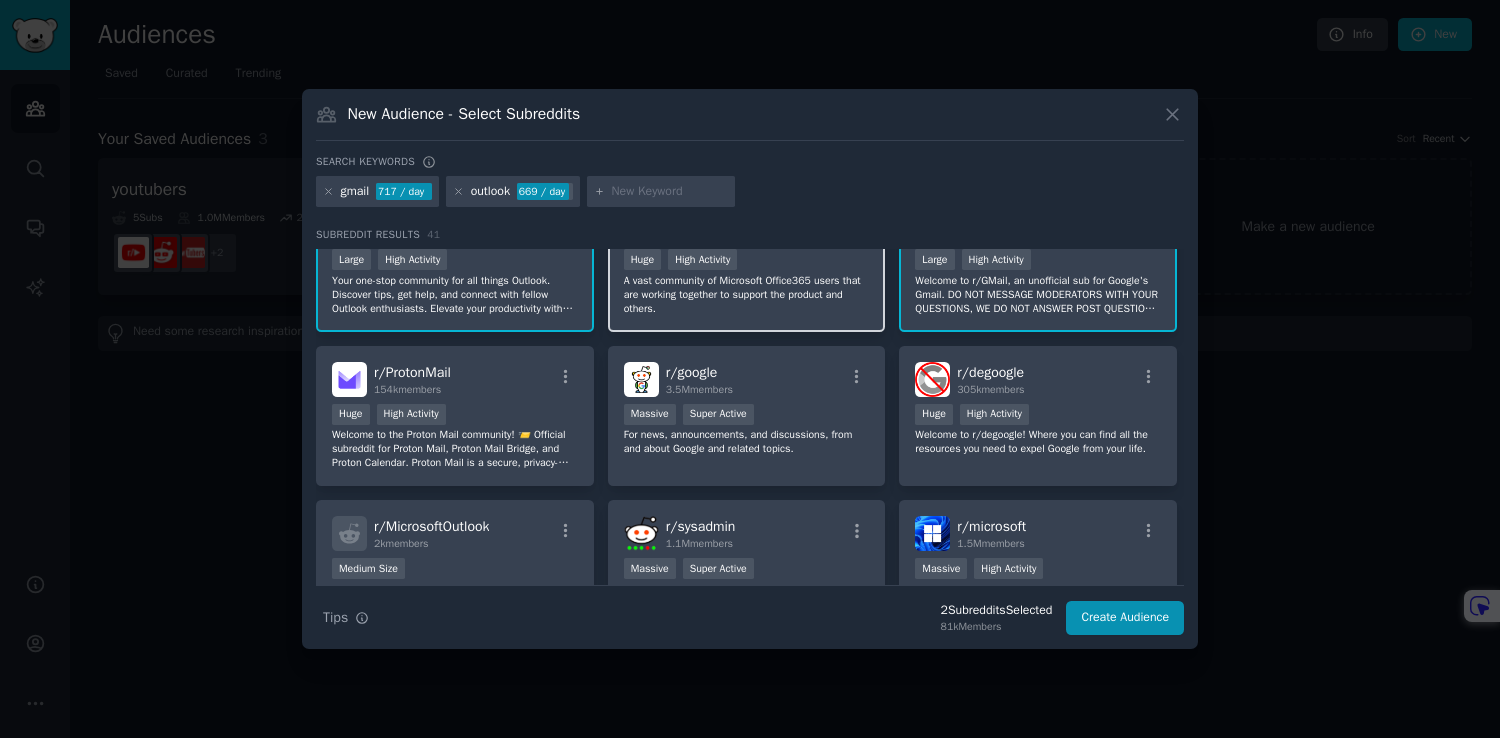 scroll, scrollTop: 66, scrollLeft: 0, axis: vertical 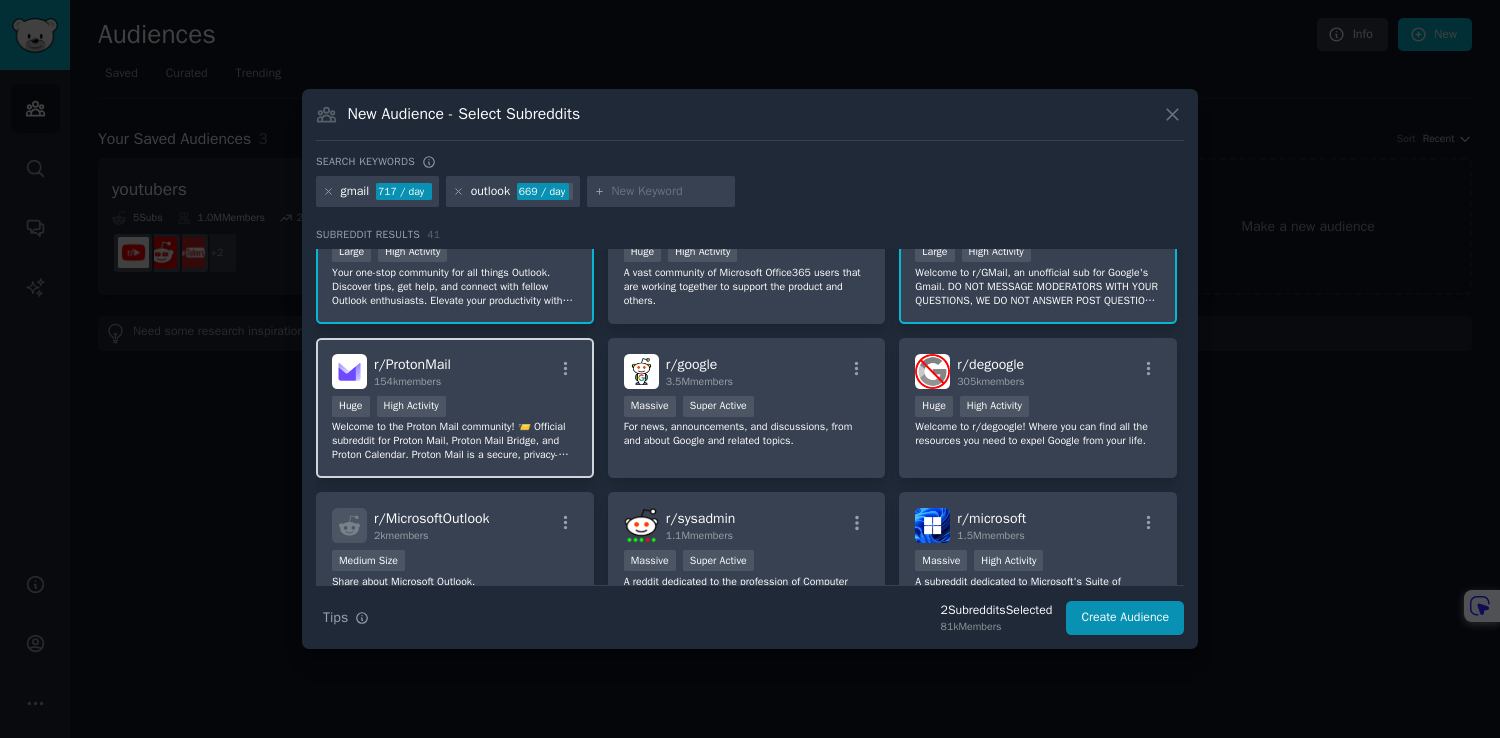 click on "Welcome to the Proton Mail community! 📨
Official subreddit for Proton Mail, Proton Mail Bridge, and Proton Calendar. Proton Mail is a secure, privacy-focused email service based in Switzerland. It uses end-to-end encryption and offers full support for PGP.
Proton Calendar is an encrypted calendar app that helps you stay on top of your agenda while keeping your data private." at bounding box center [455, 441] 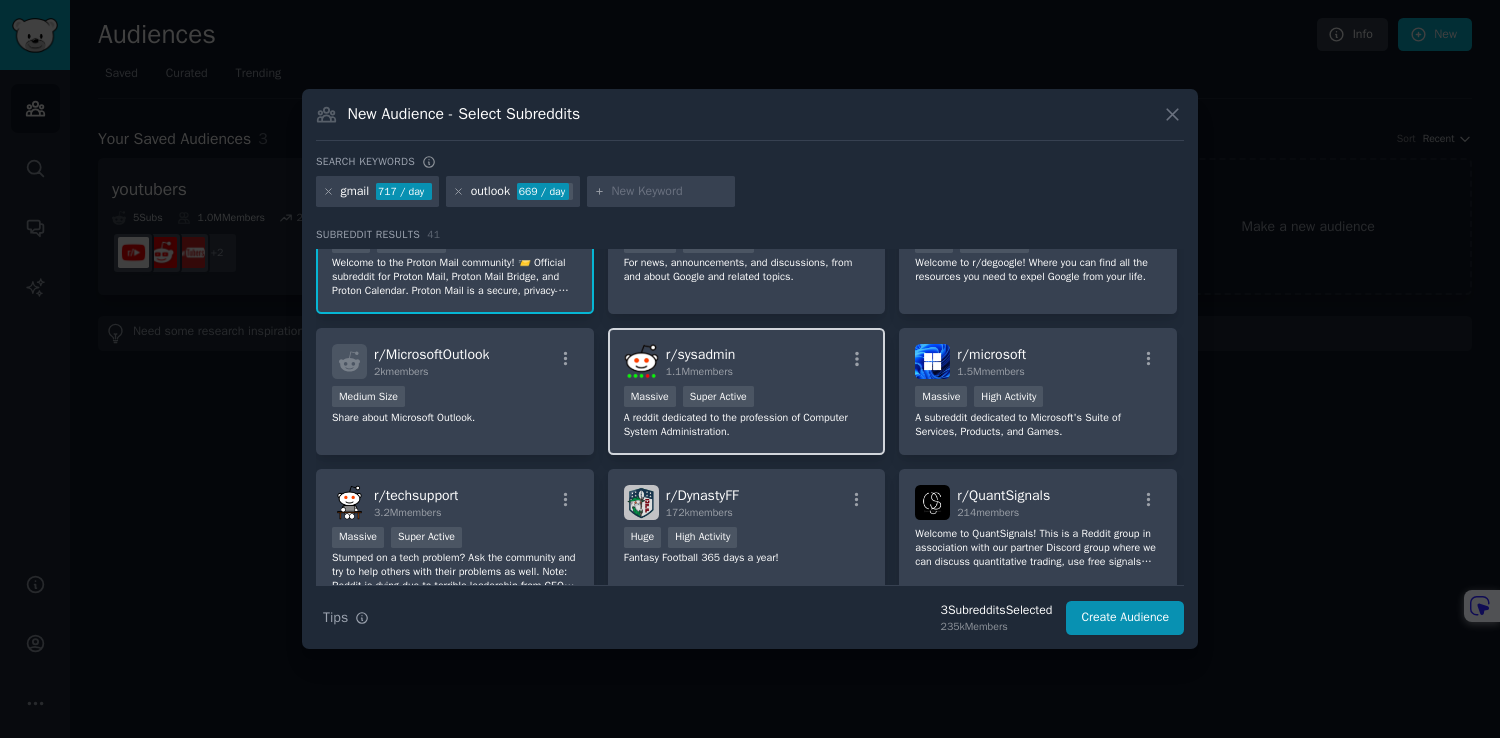 scroll, scrollTop: 258, scrollLeft: 0, axis: vertical 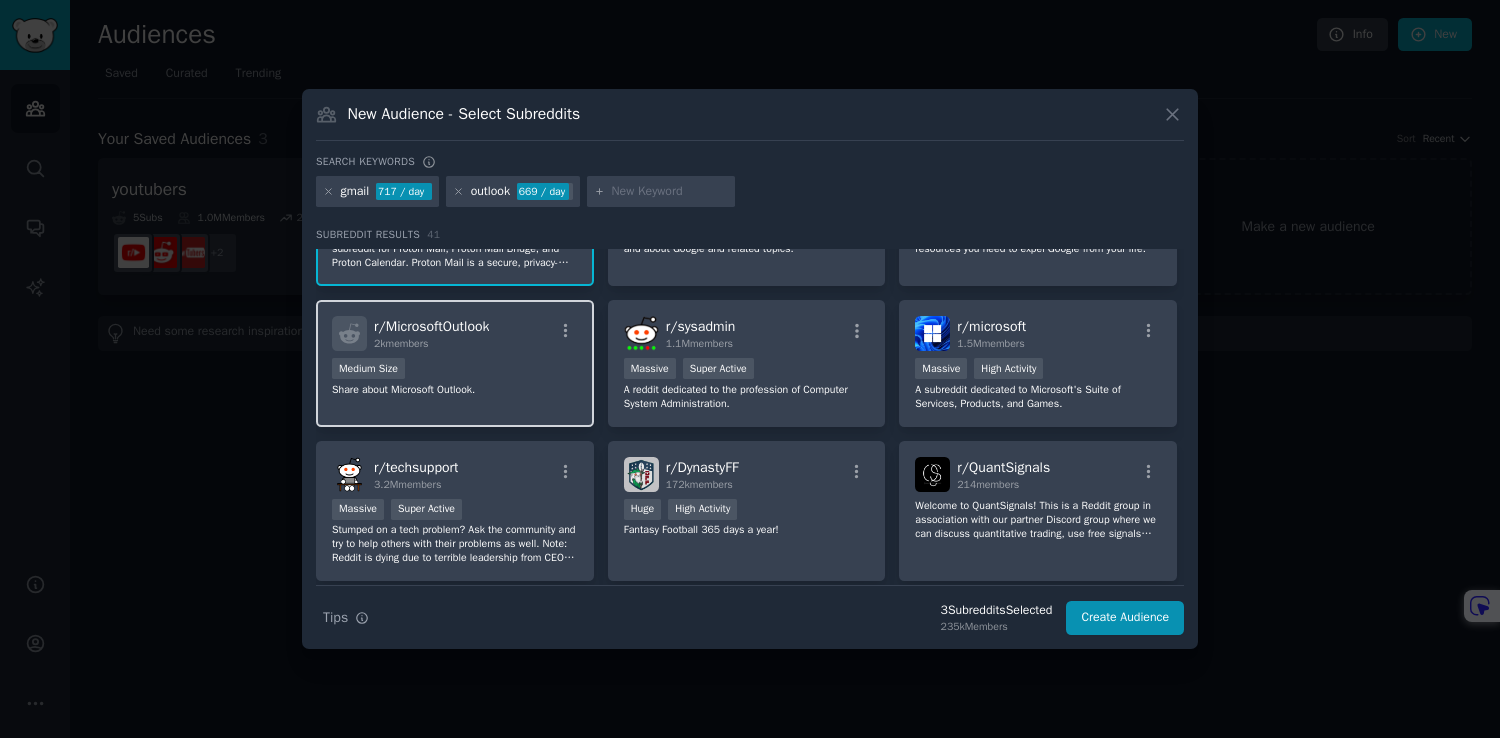 click on "r/ MicrosoftOutlook 2k  members Medium Size Share about Microsoft Outlook." at bounding box center [455, 363] 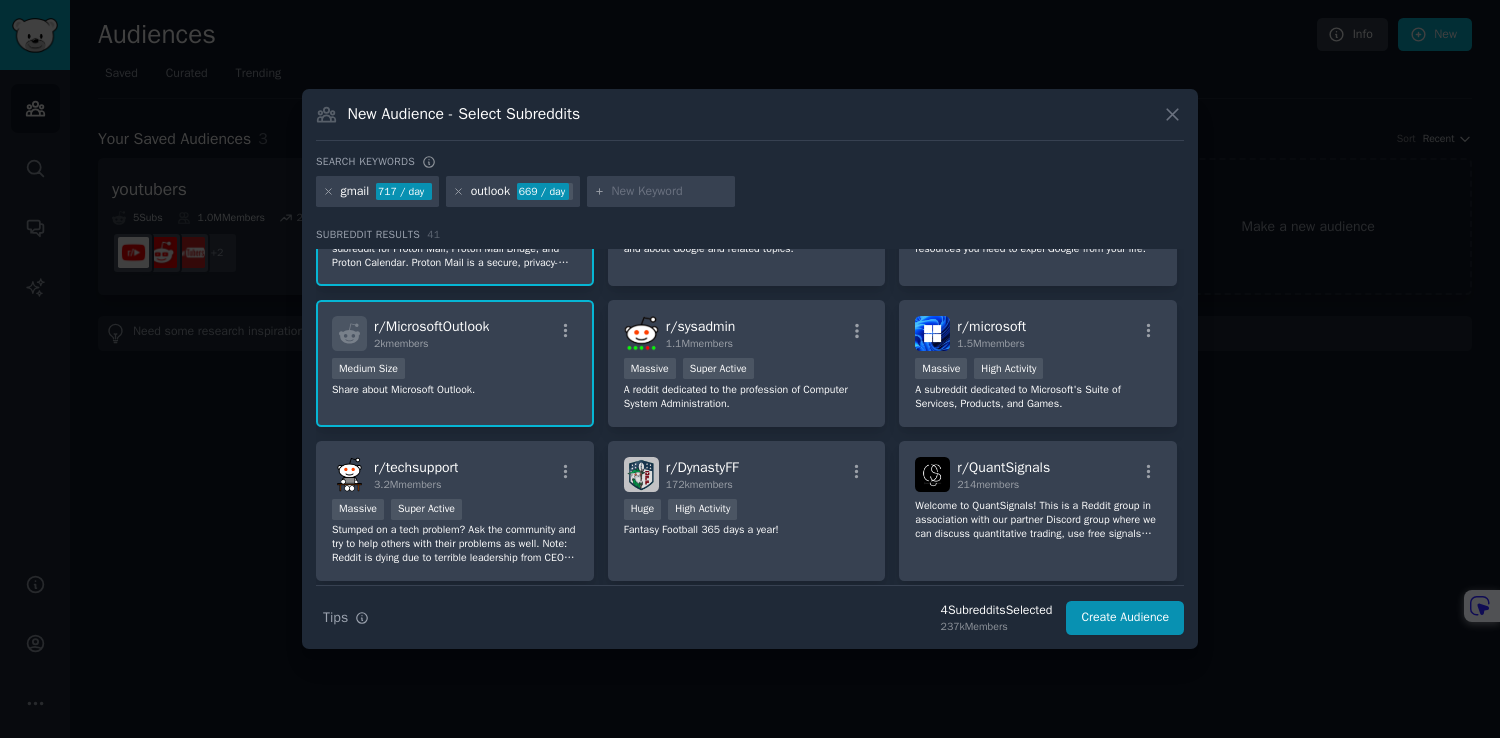 scroll, scrollTop: 297, scrollLeft: 0, axis: vertical 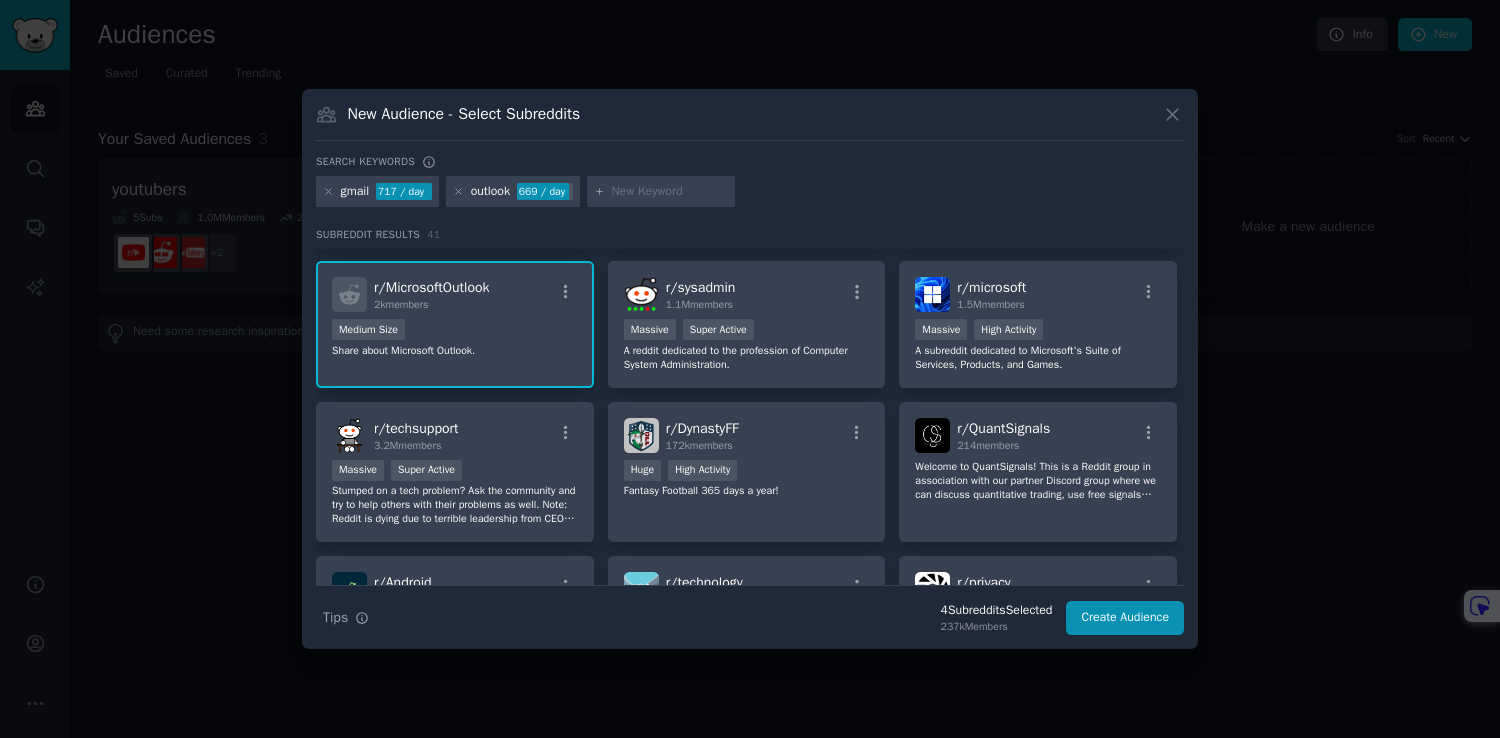 click at bounding box center [670, 192] 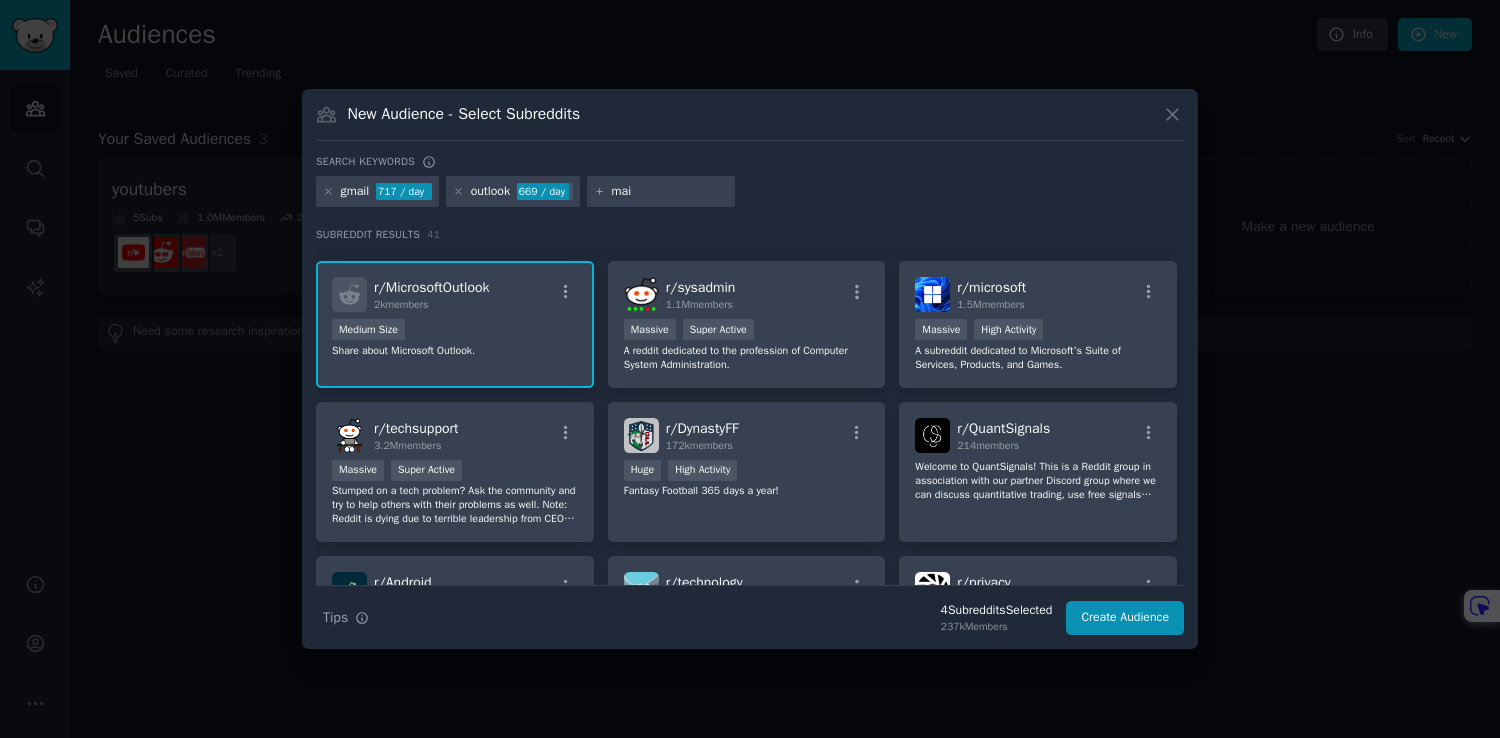type on "mail" 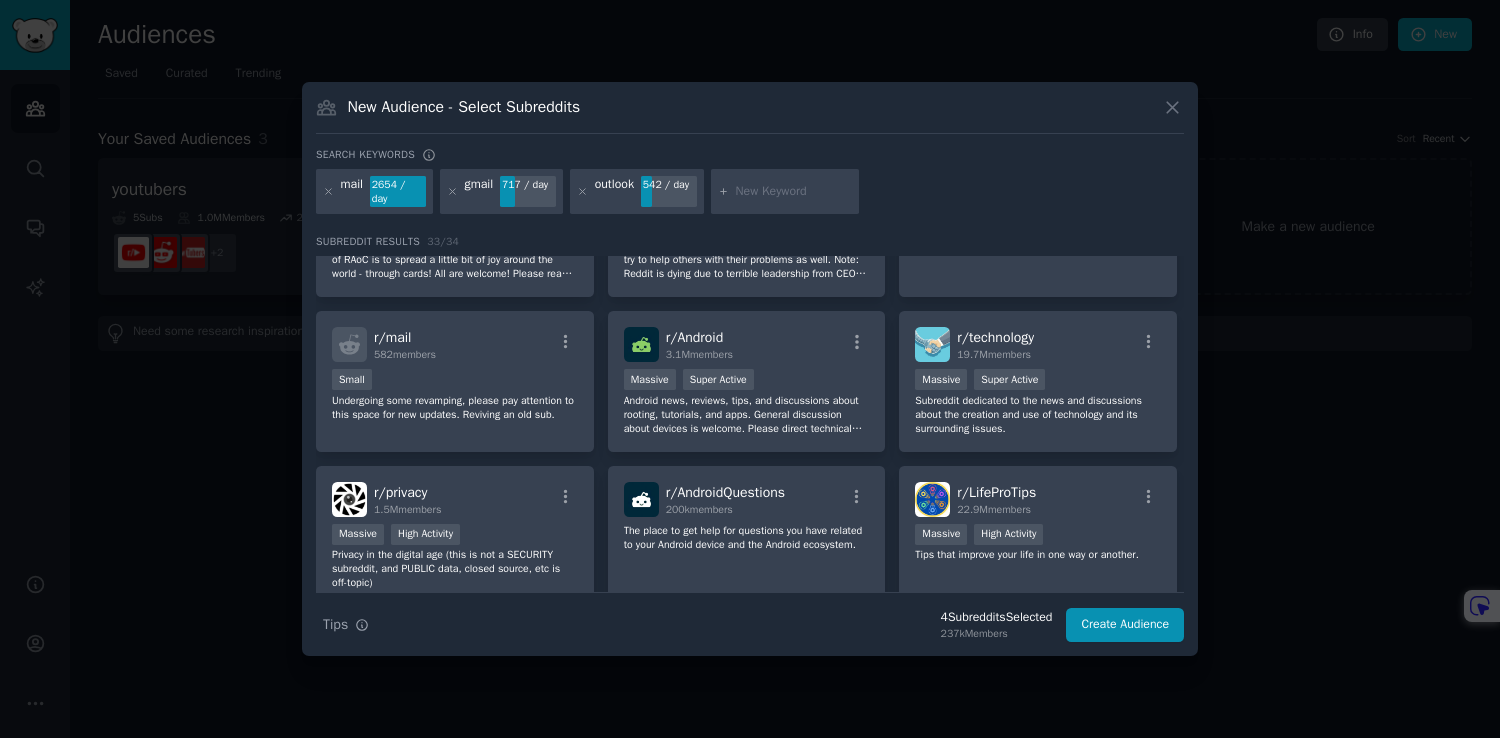 scroll, scrollTop: 0, scrollLeft: 0, axis: both 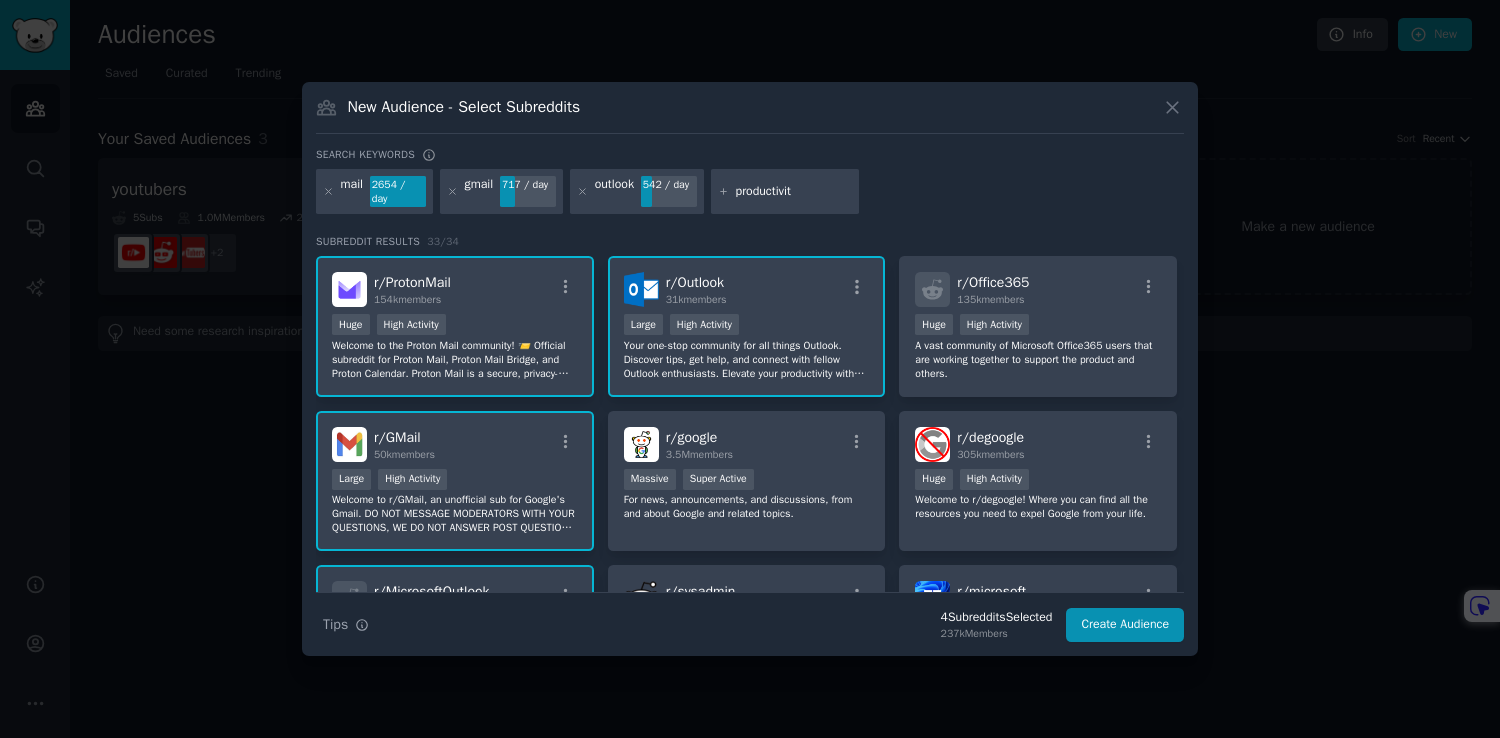 type on "productivity" 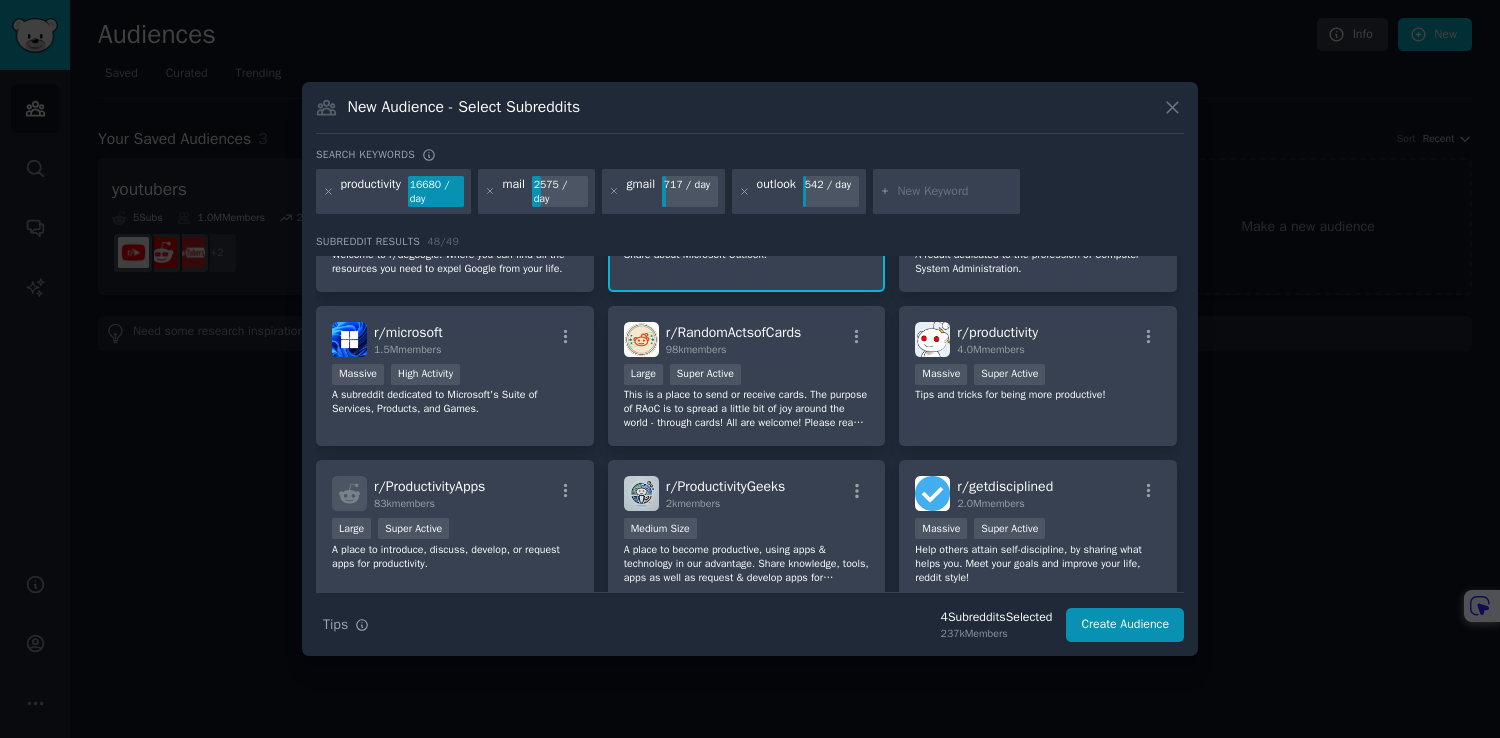 scroll, scrollTop: 527, scrollLeft: 0, axis: vertical 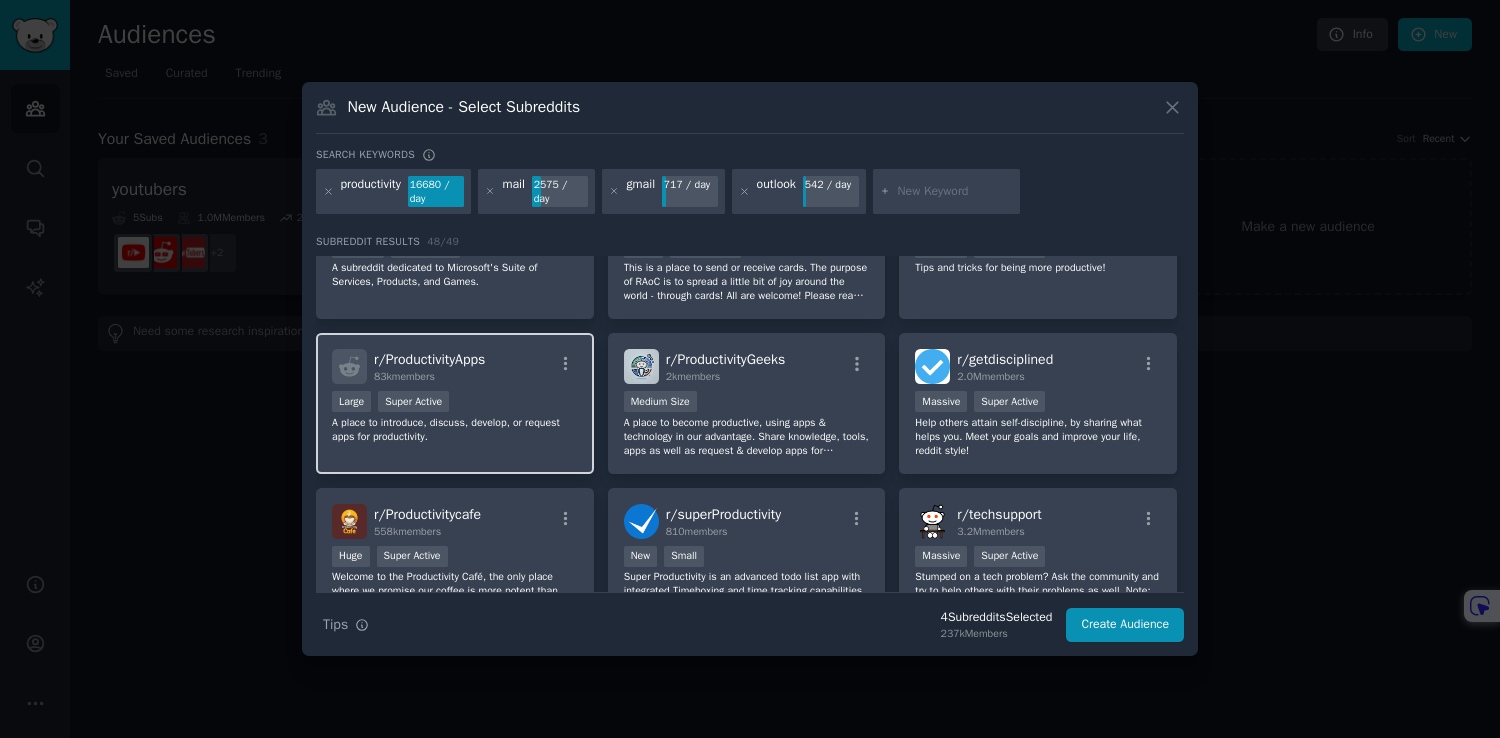 click on "r/ ProductivityApps 83k  members Large Super Active A place to introduce, discuss, develop, or request apps for productivity." at bounding box center [455, 403] 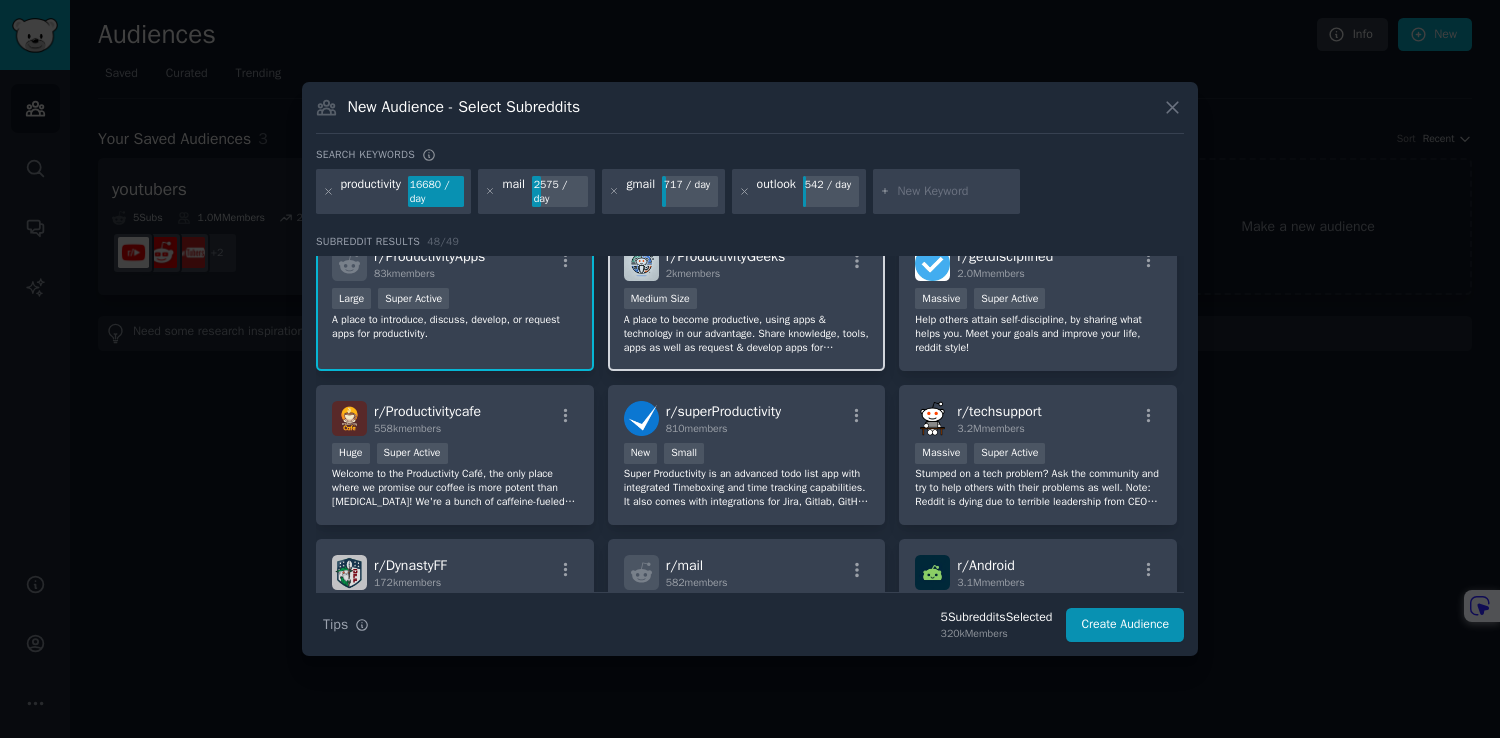 scroll, scrollTop: 0, scrollLeft: 0, axis: both 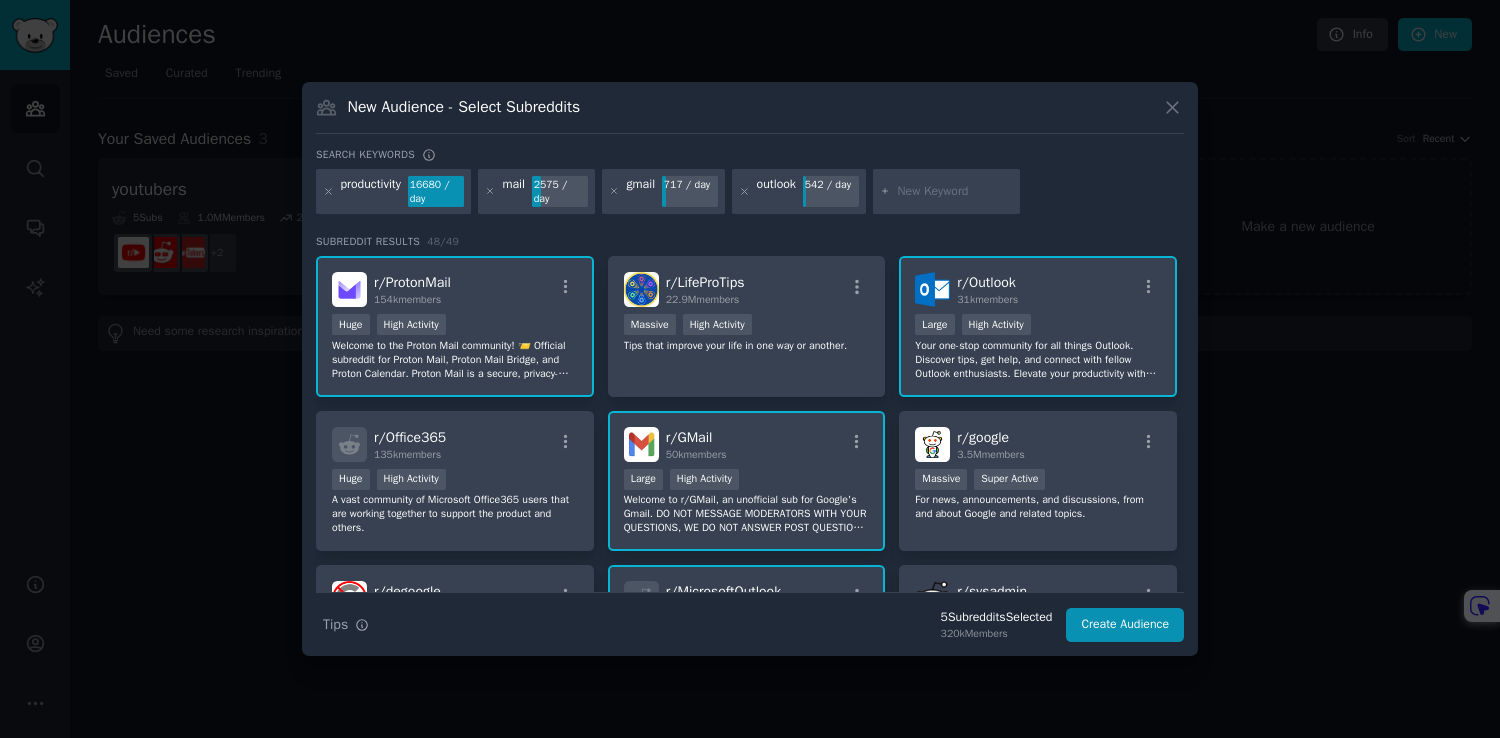 click at bounding box center [955, 192] 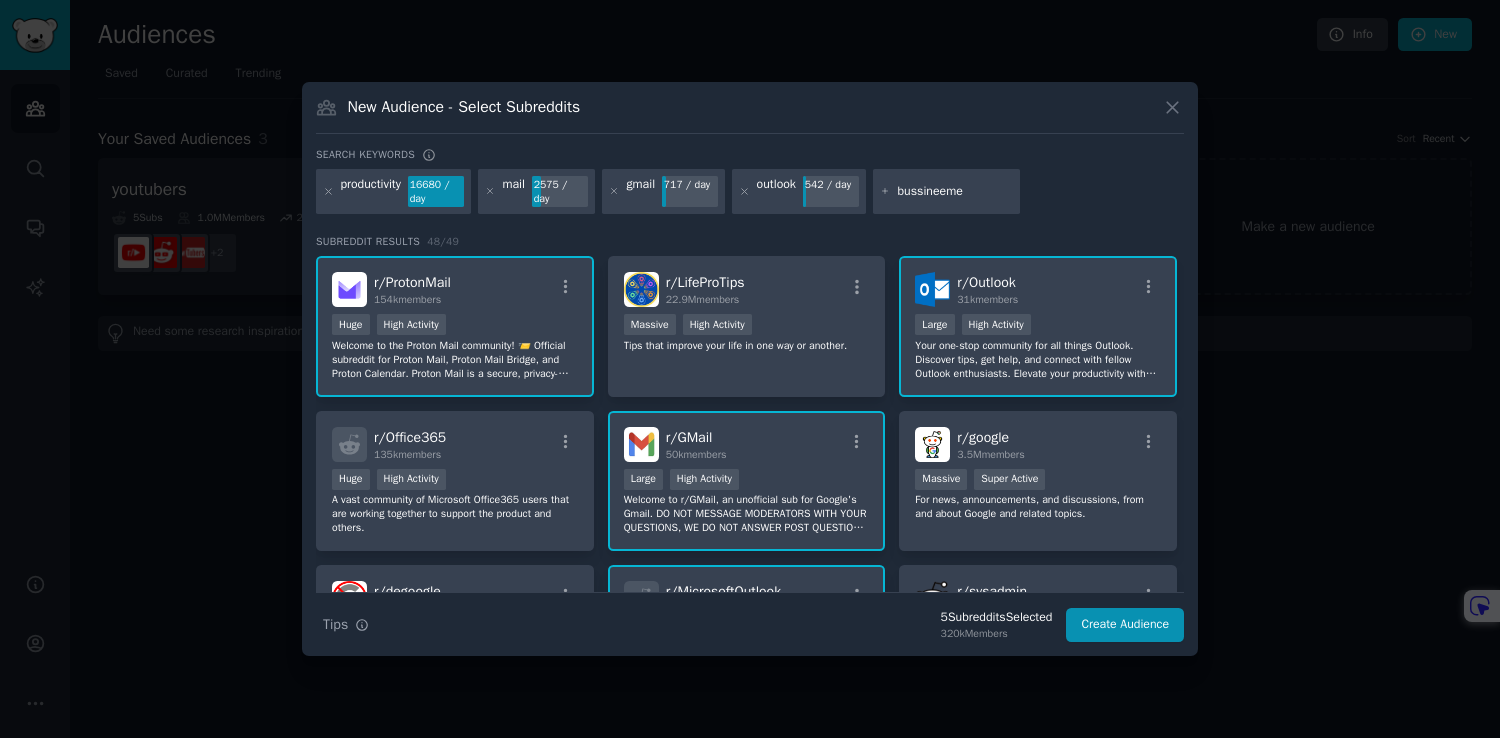 type on "bussineemen" 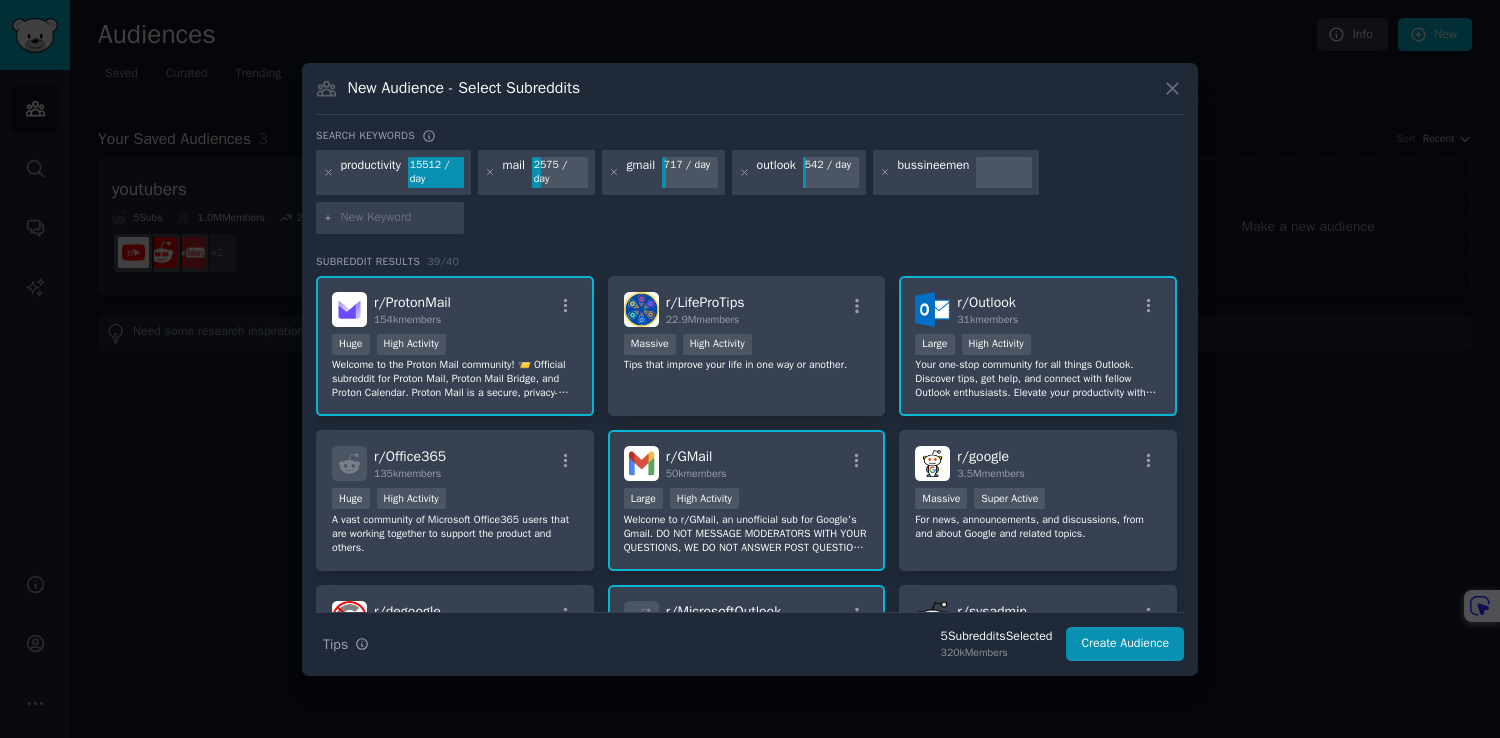 click on "bussineemen" at bounding box center (933, 173) 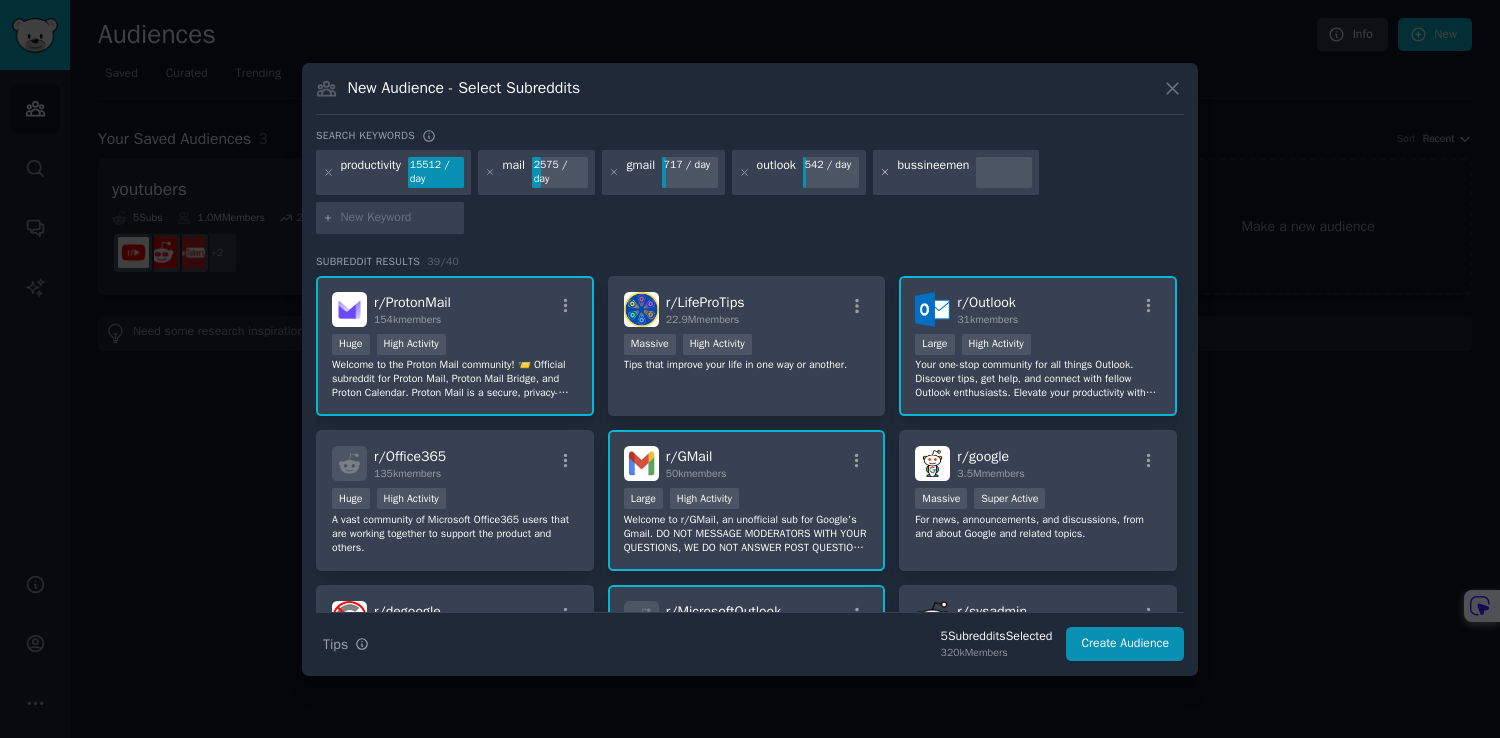 click 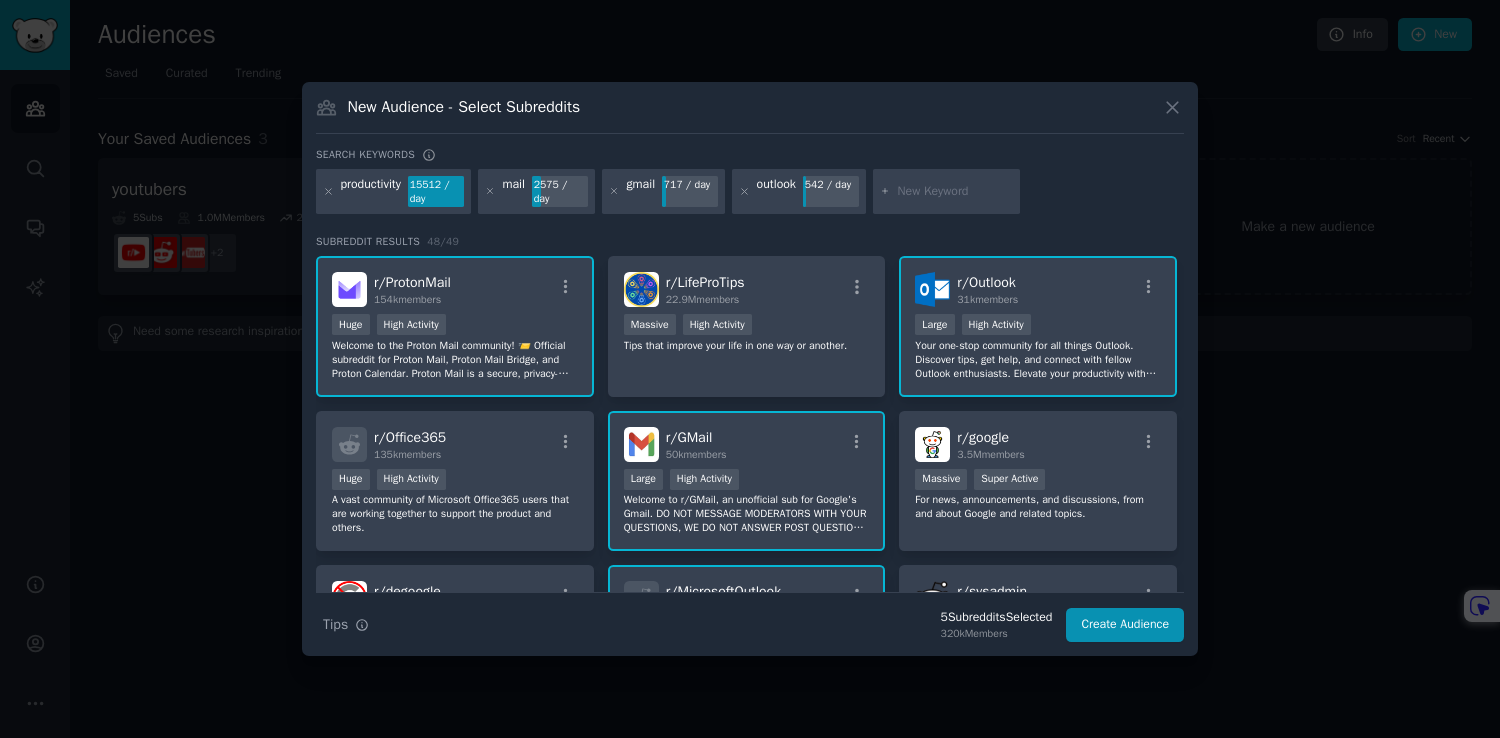 click at bounding box center [955, 192] 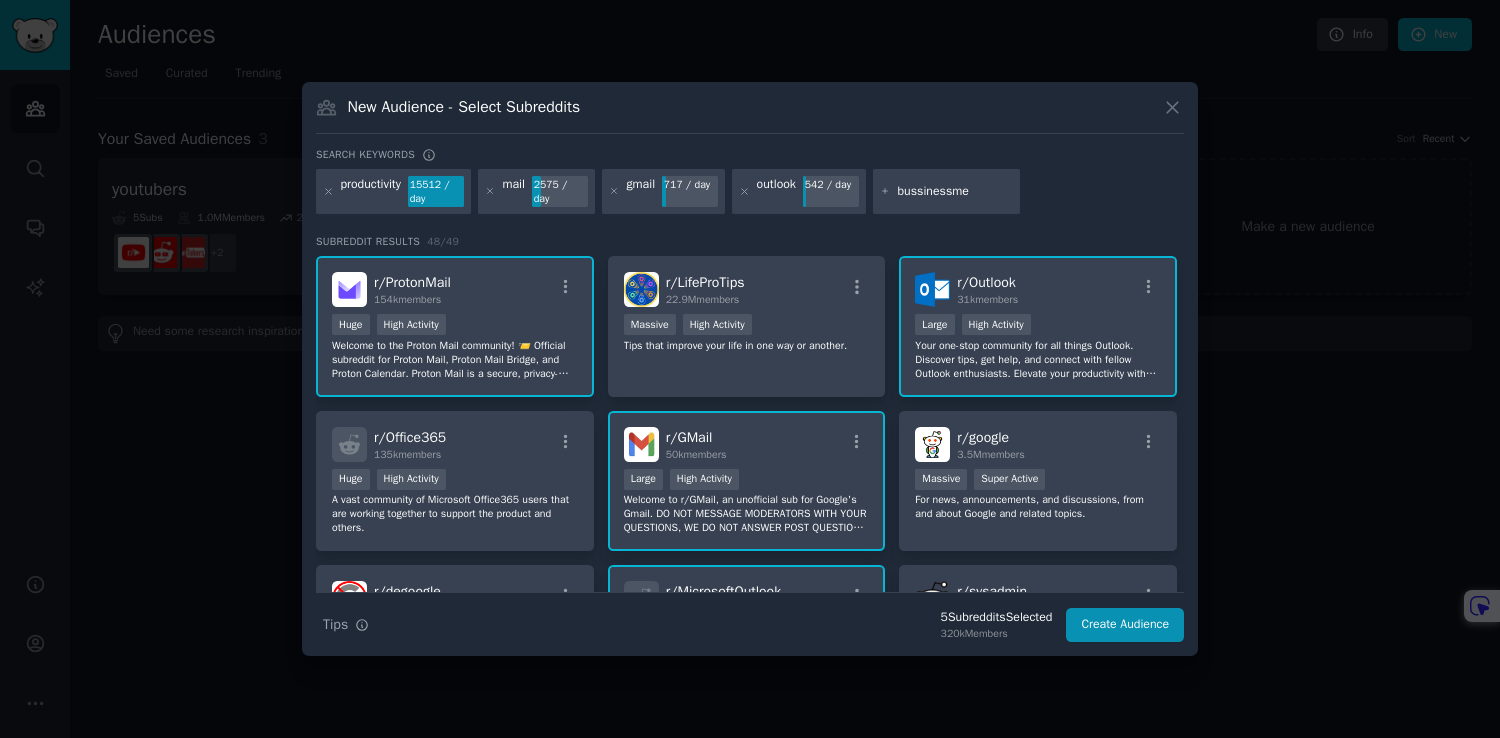 type on "bussinessmen" 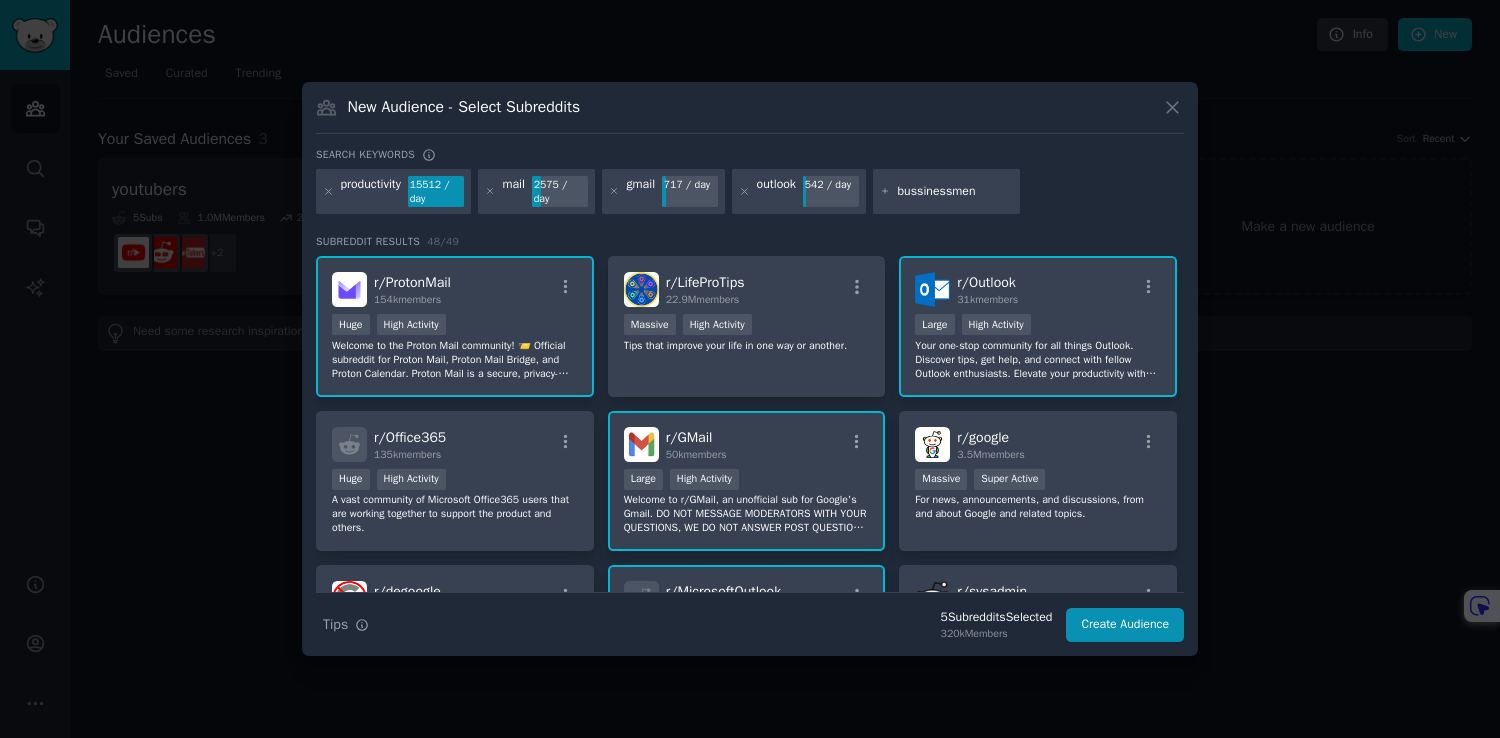 type 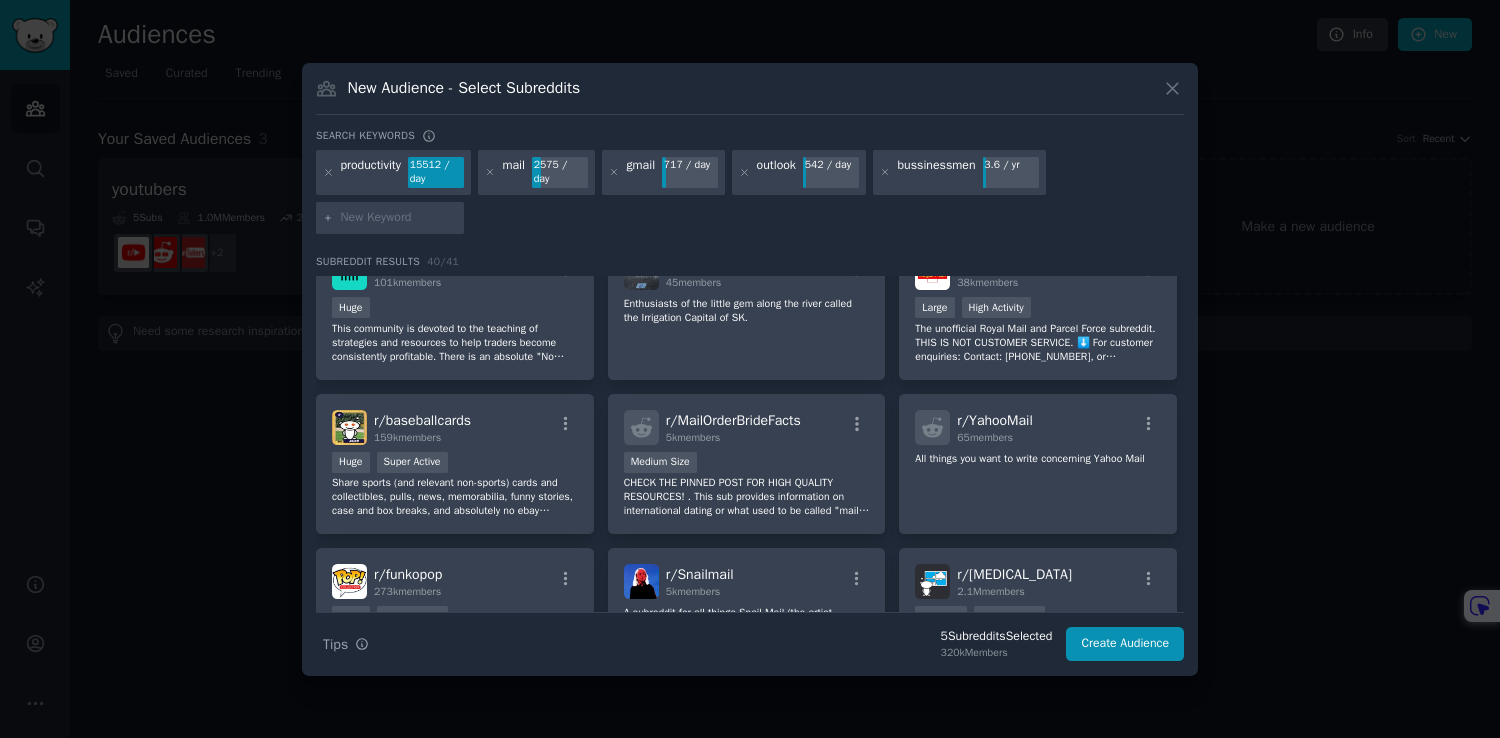 scroll, scrollTop: 1388, scrollLeft: 0, axis: vertical 